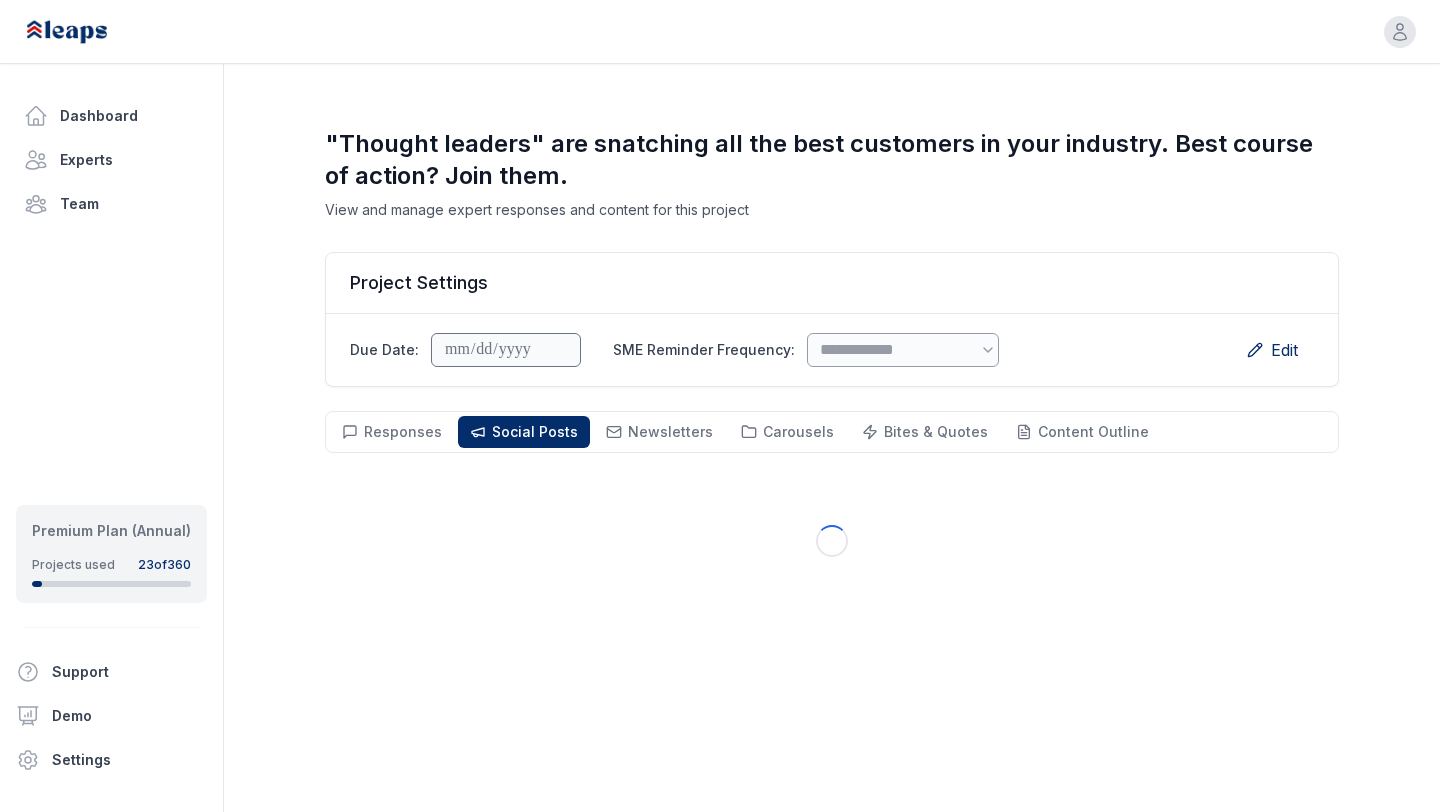 scroll, scrollTop: 143, scrollLeft: 0, axis: vertical 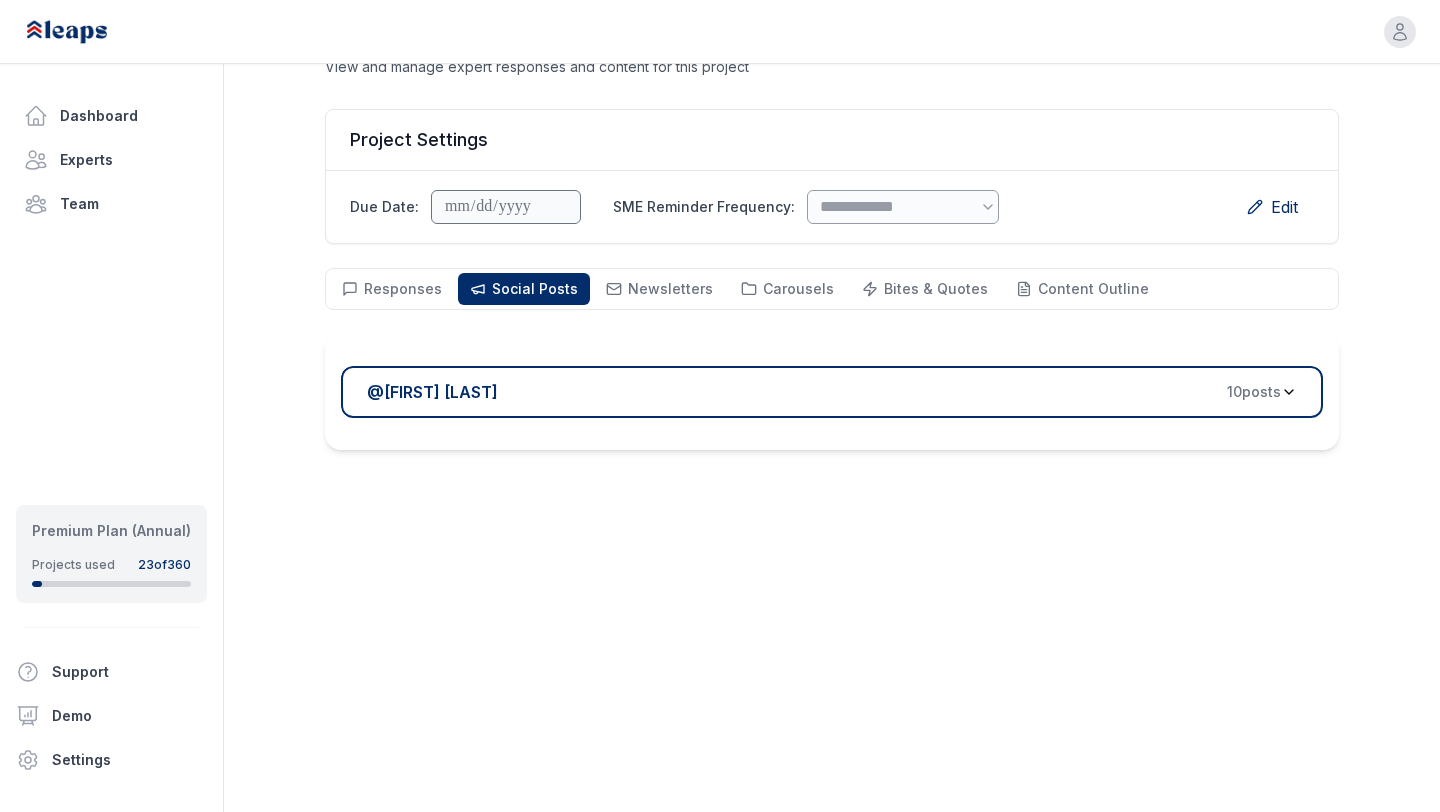 click on "@ [FIRST] [LAST] [NUMBER] post s" at bounding box center (832, 392) 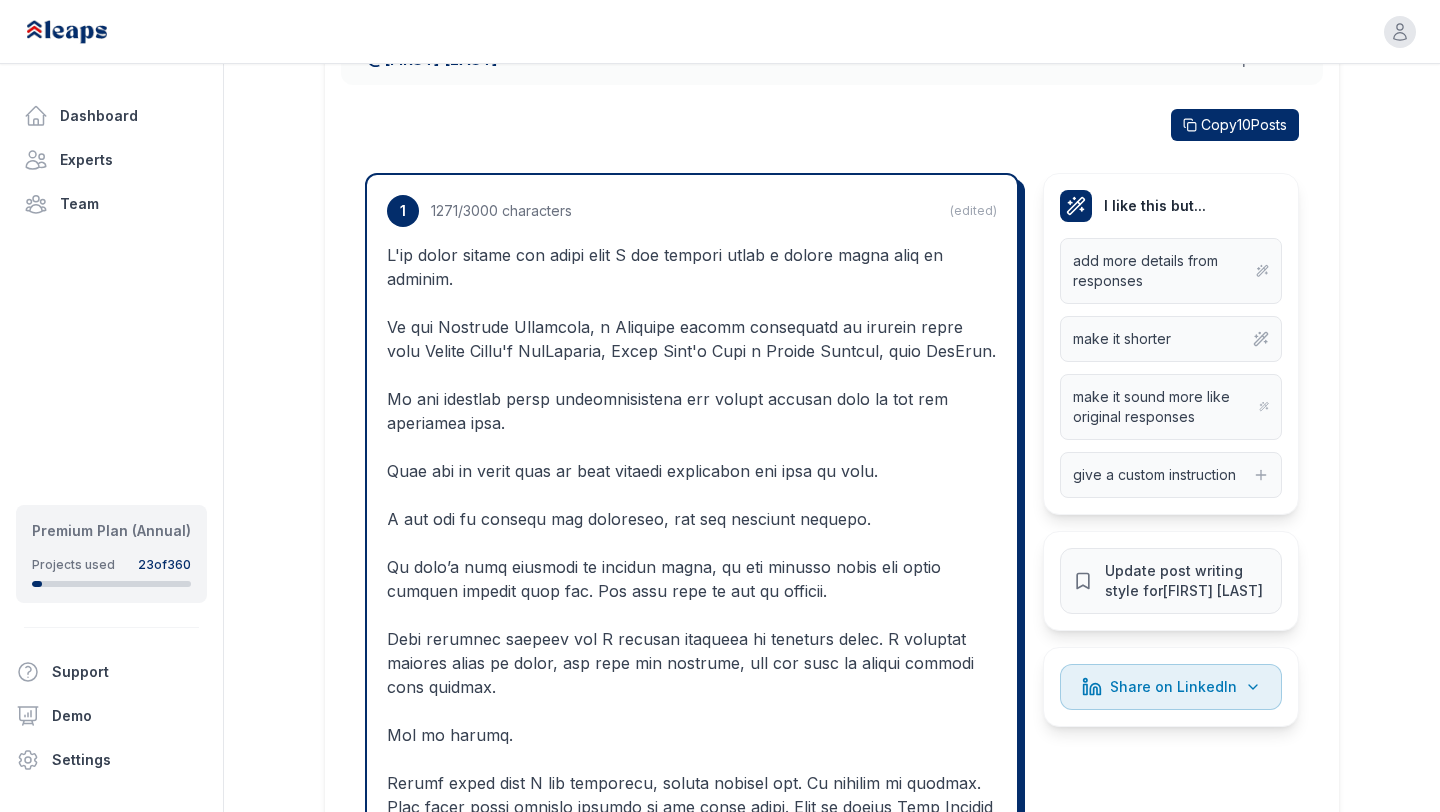 scroll, scrollTop: 578, scrollLeft: 0, axis: vertical 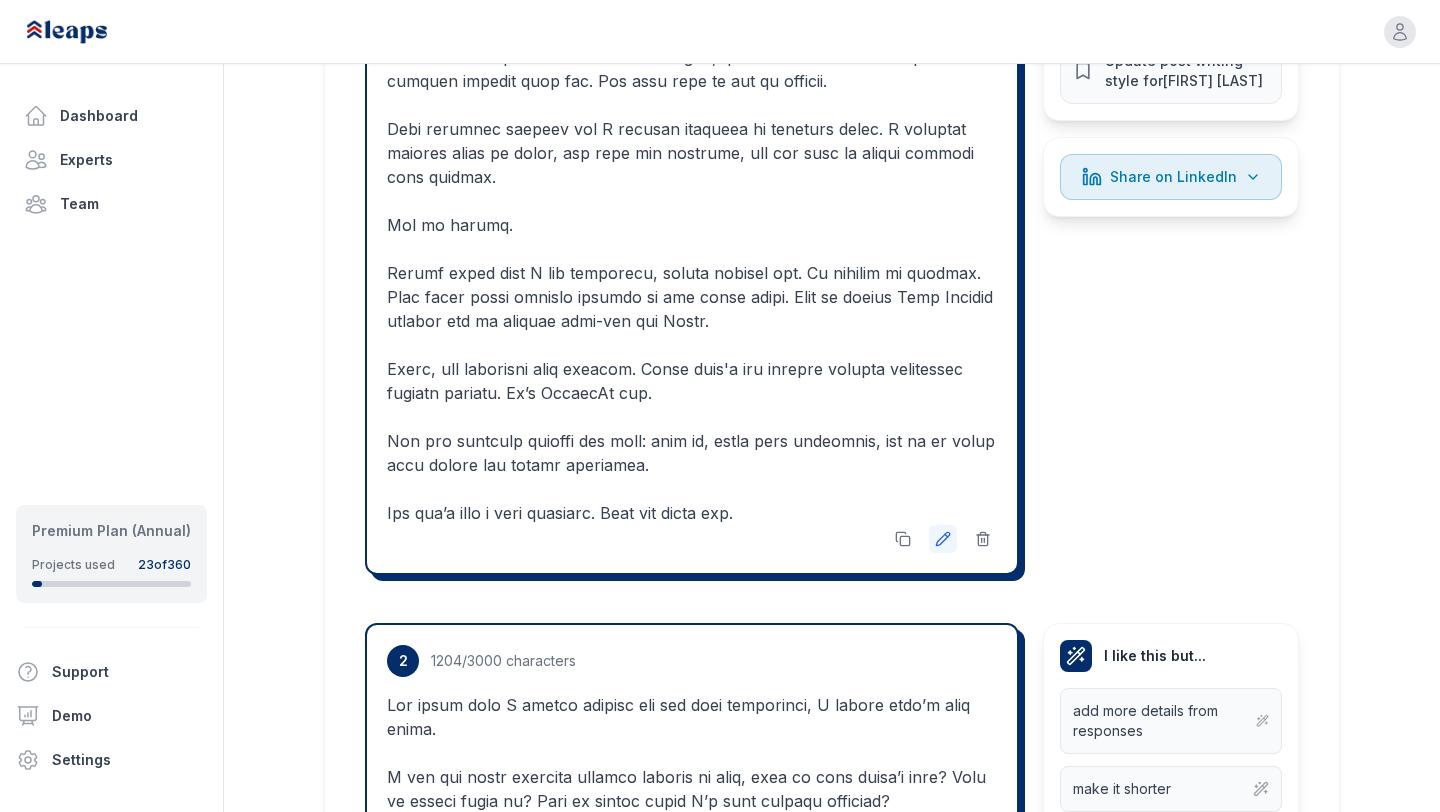 click 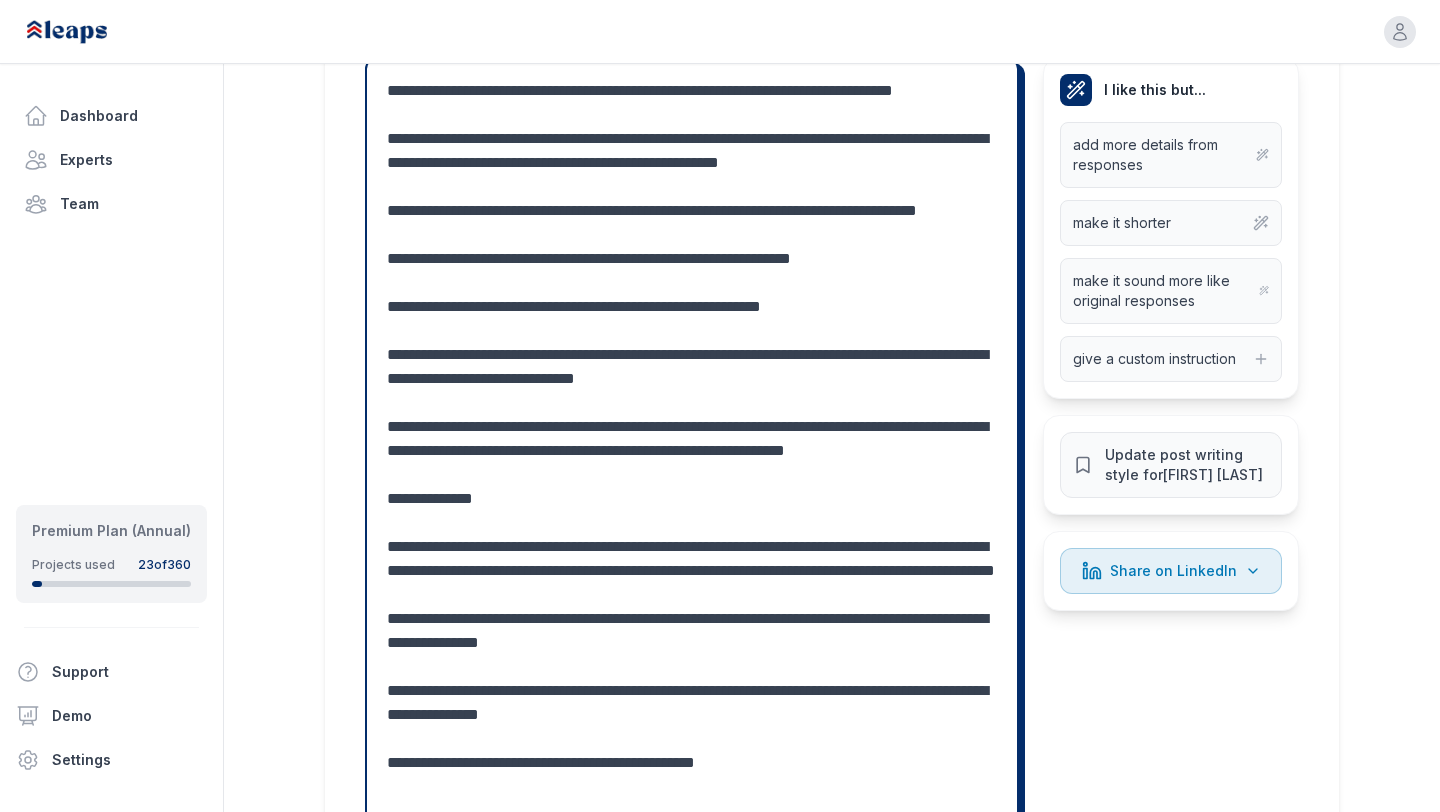 scroll, scrollTop: 567, scrollLeft: 0, axis: vertical 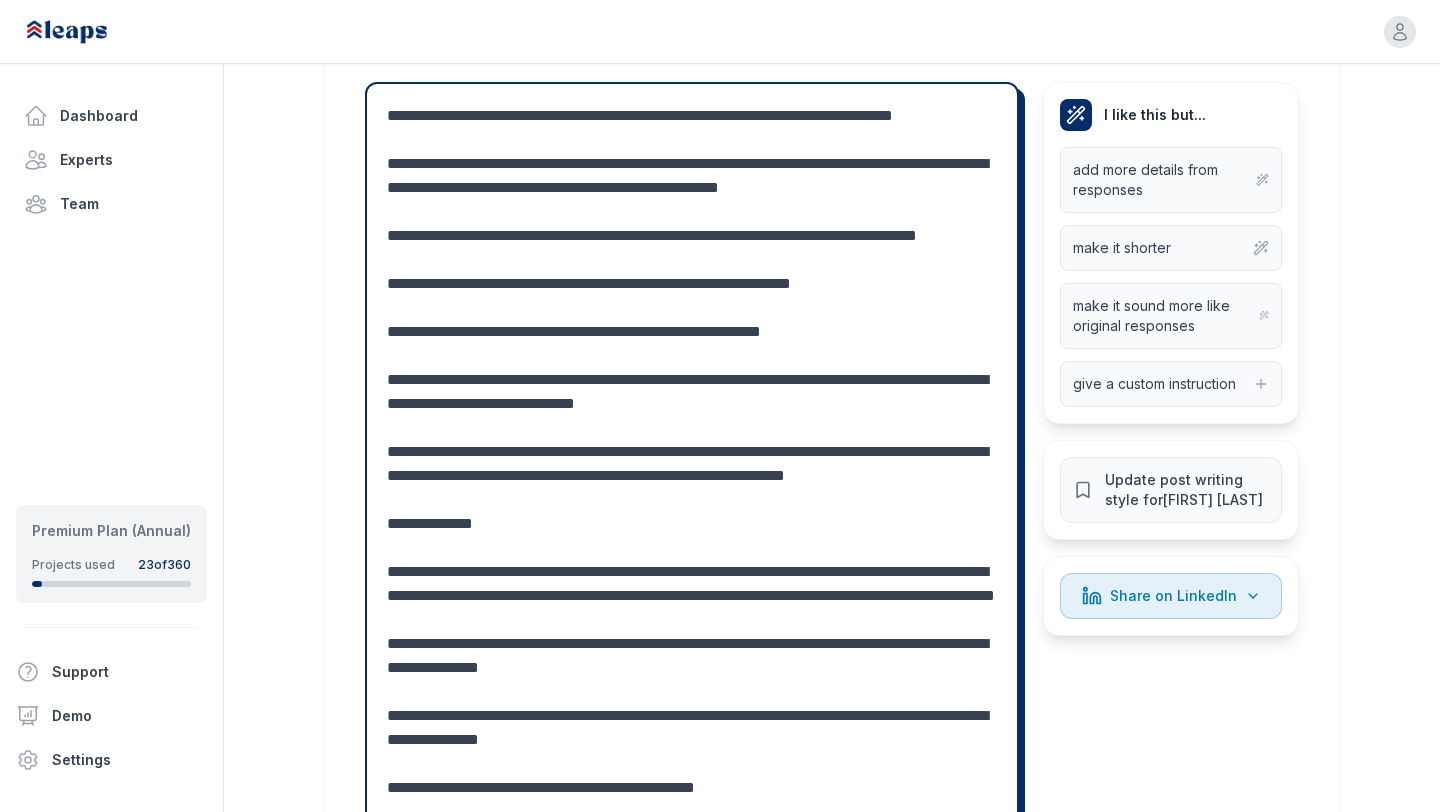 click at bounding box center [692, 488] 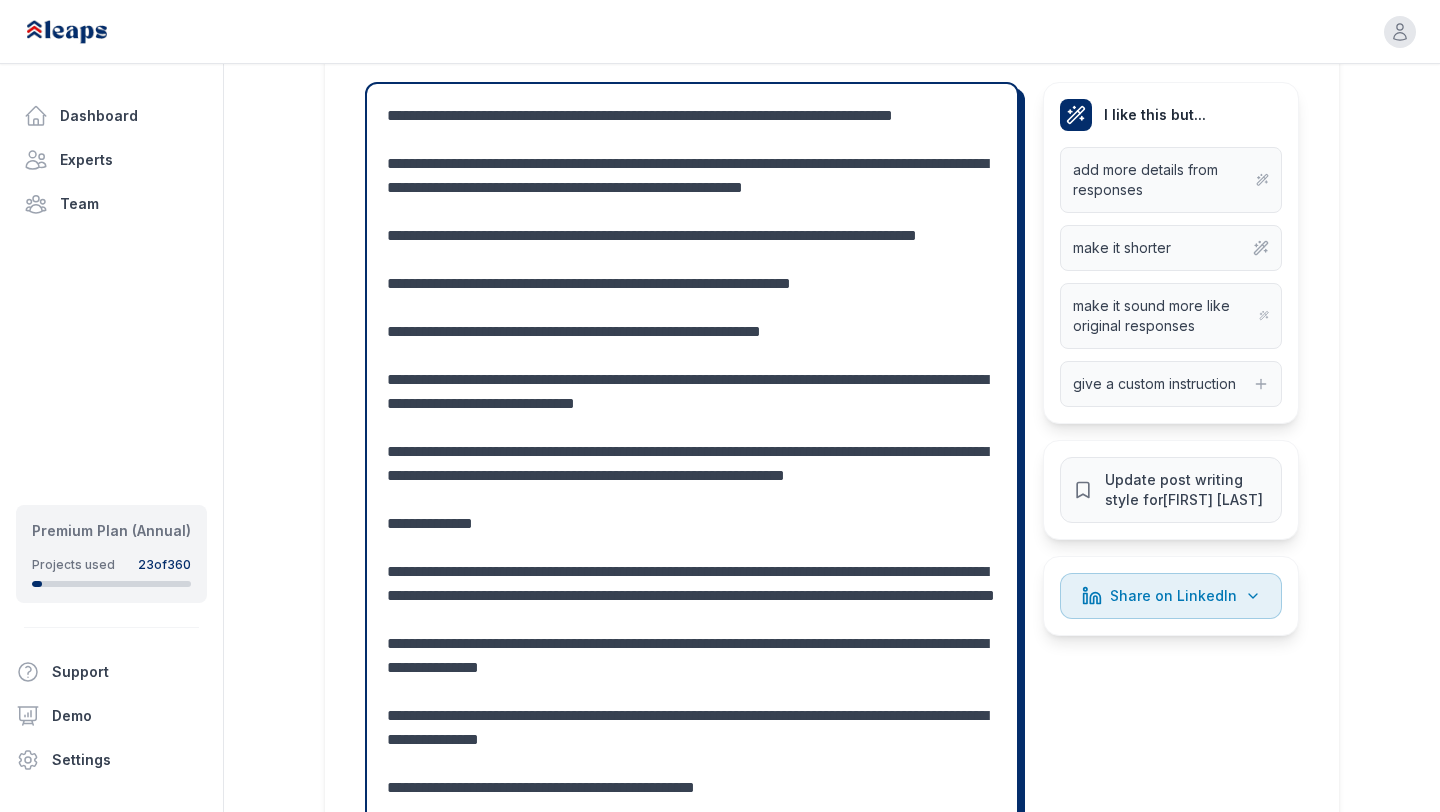 click at bounding box center (692, 488) 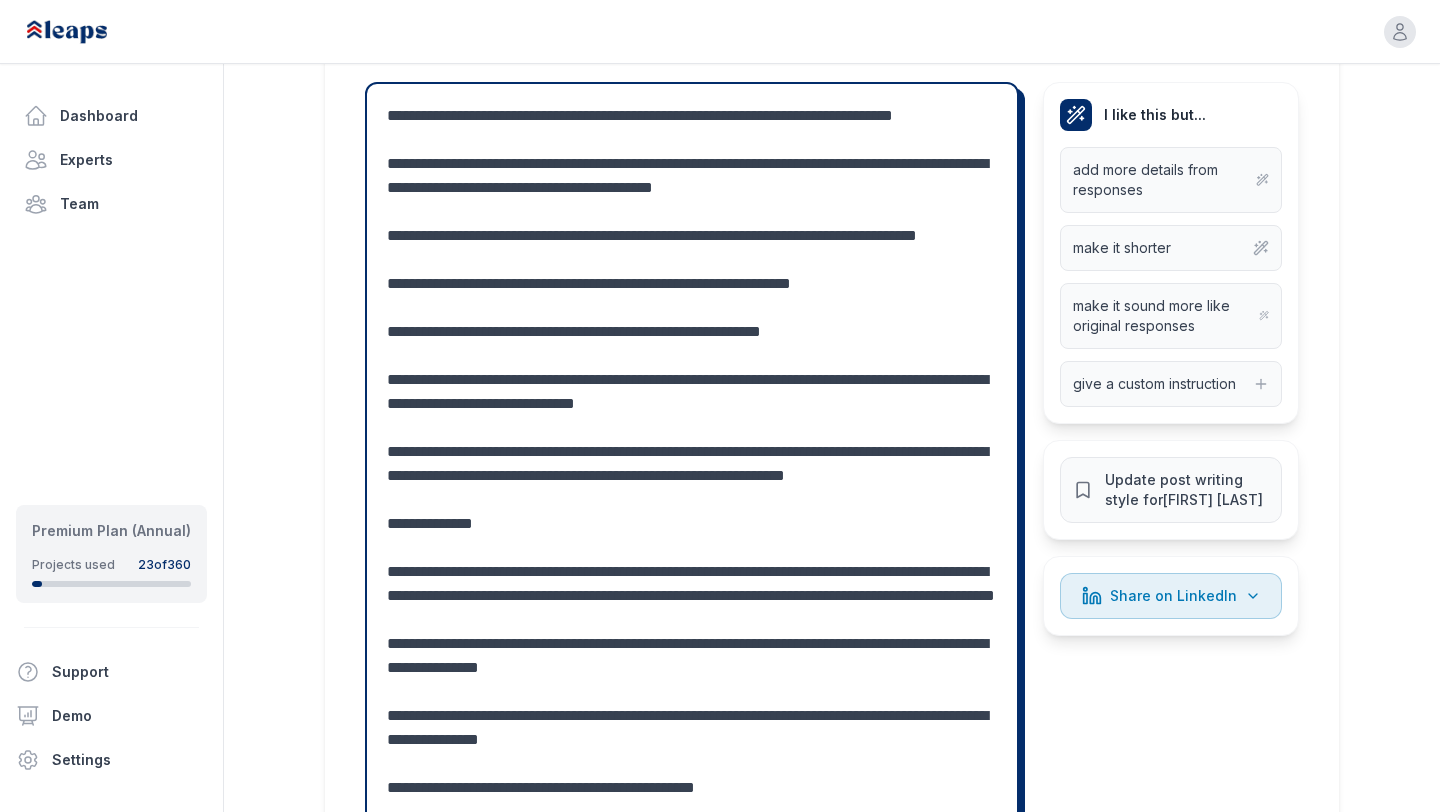 drag, startPoint x: 478, startPoint y: 187, endPoint x: 732, endPoint y: 193, distance: 254.07086 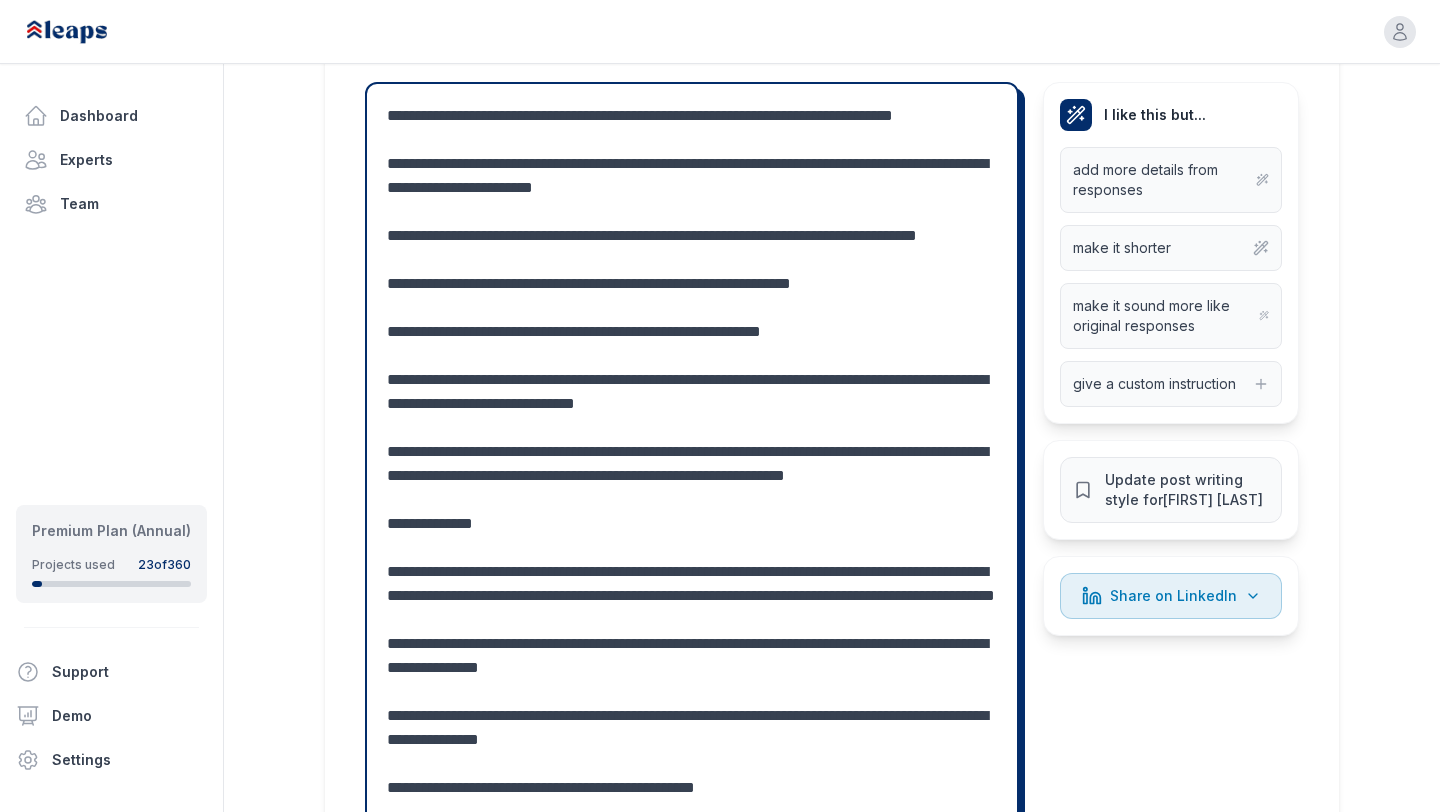 click at bounding box center (692, 488) 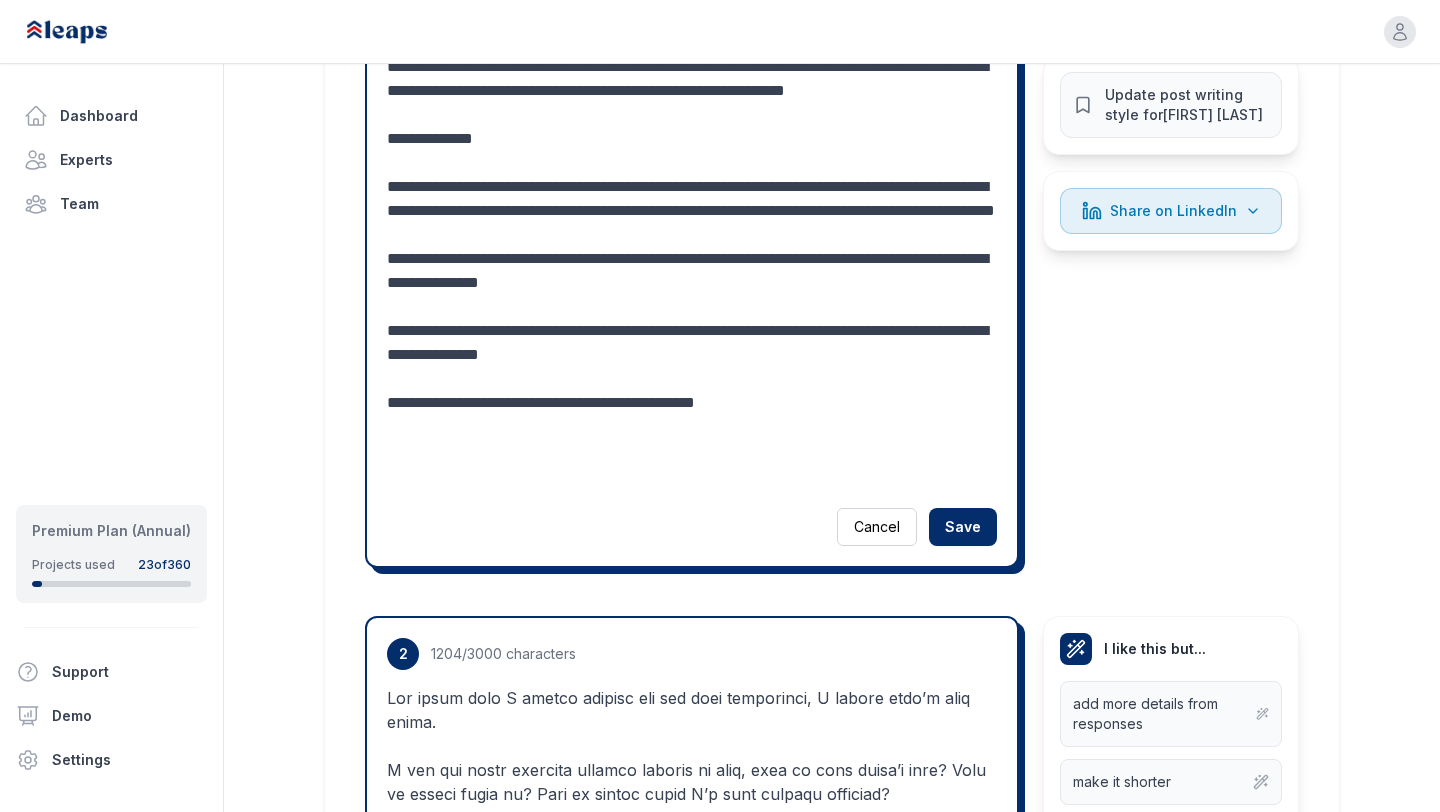 scroll, scrollTop: 953, scrollLeft: 0, axis: vertical 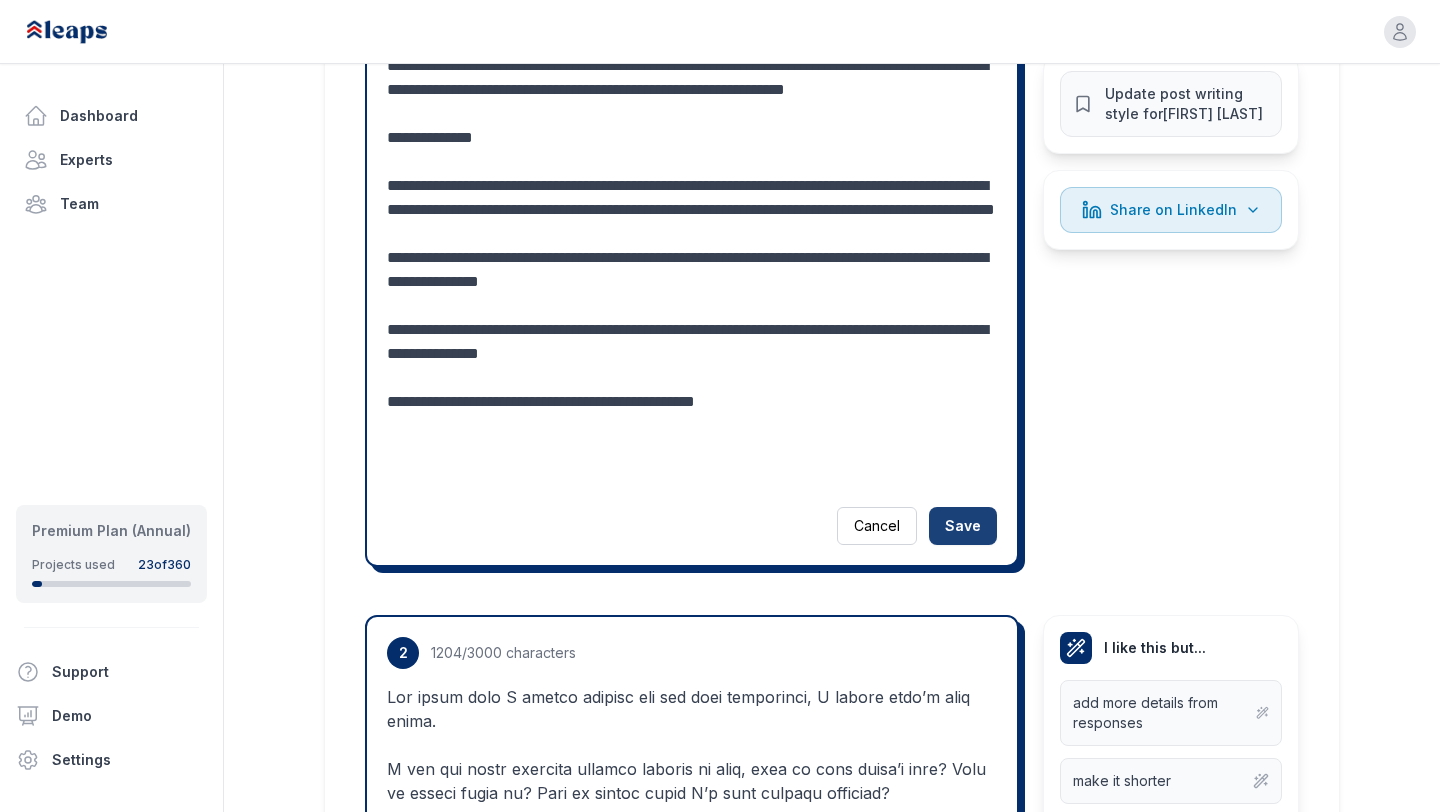 type on "**********" 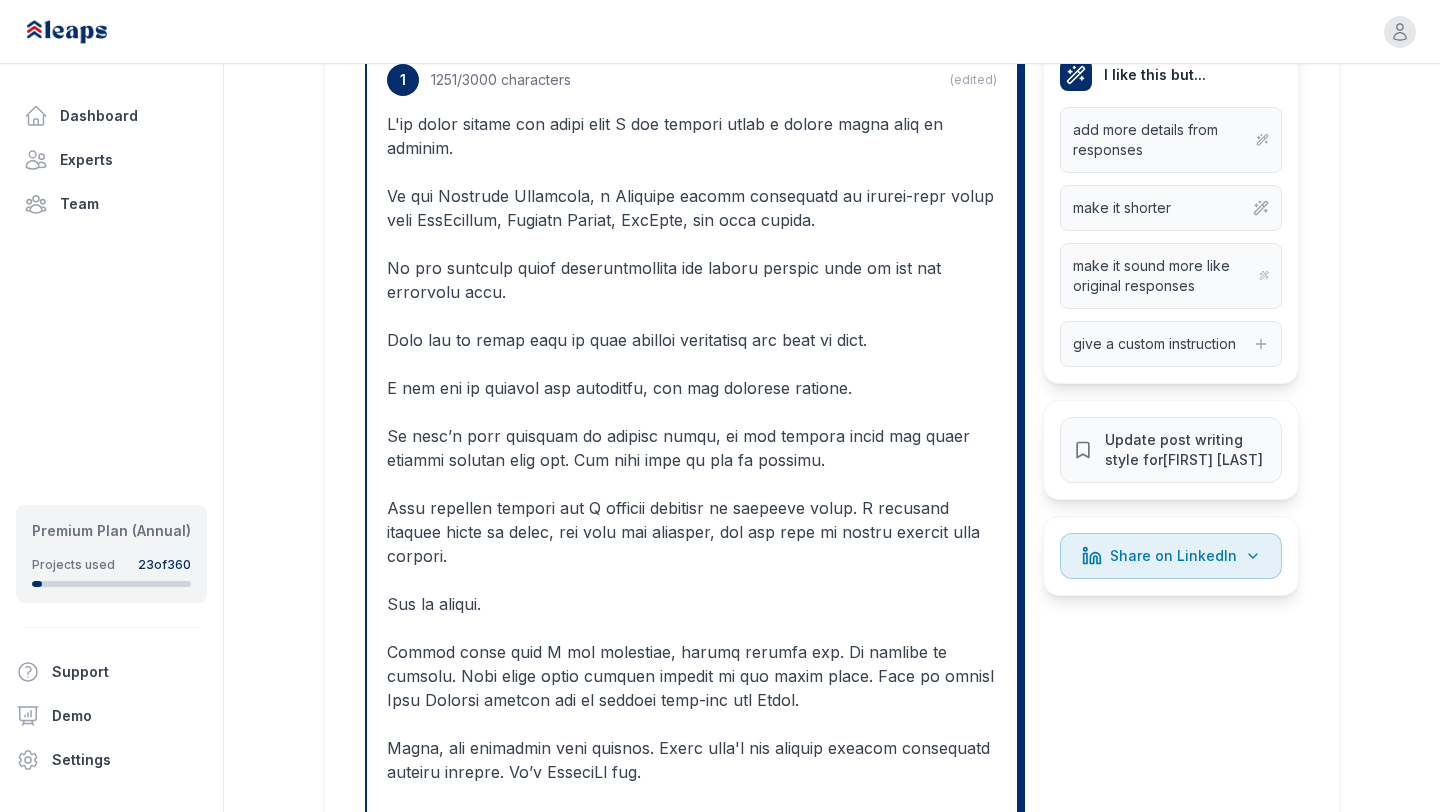 scroll, scrollTop: 675, scrollLeft: 0, axis: vertical 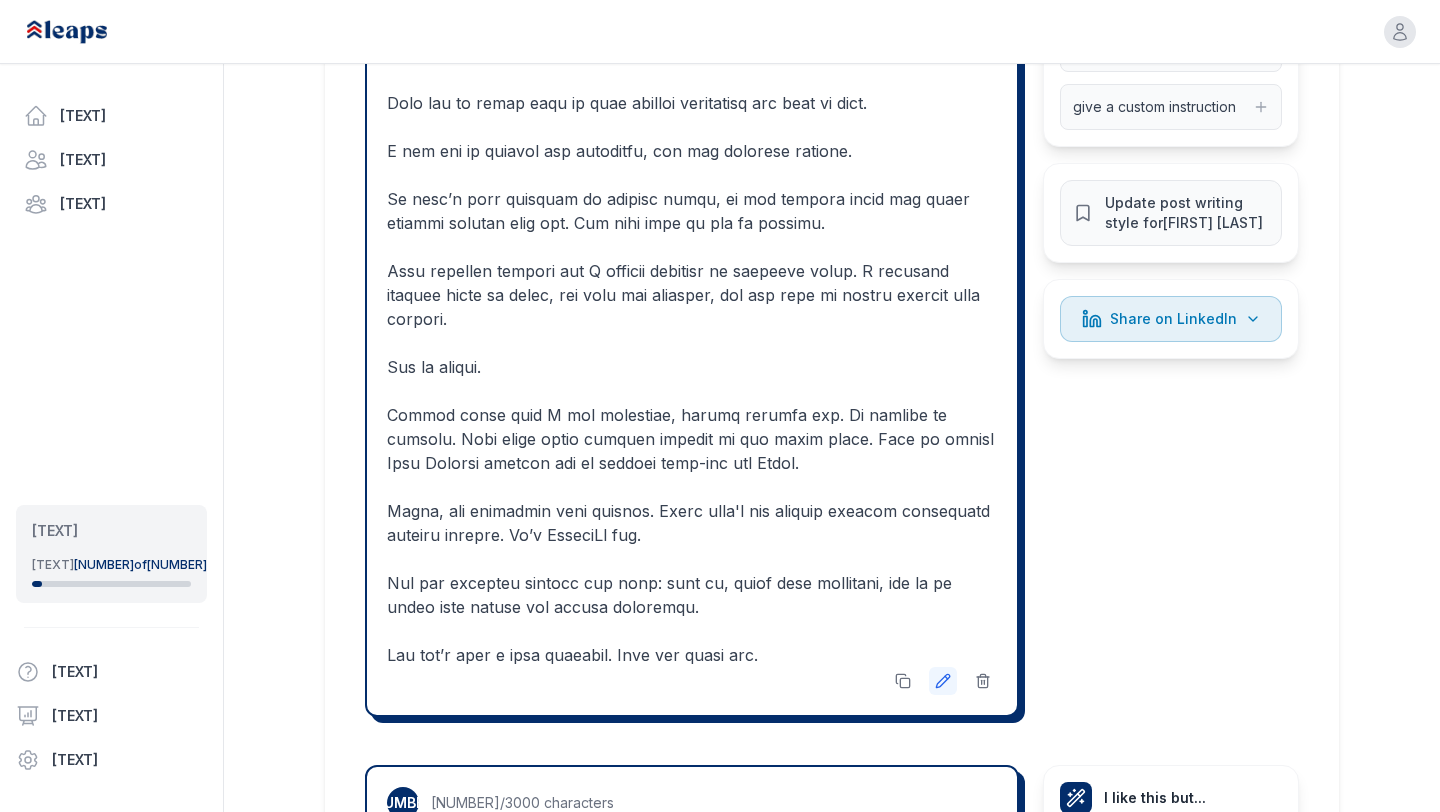 click at bounding box center [943, 681] 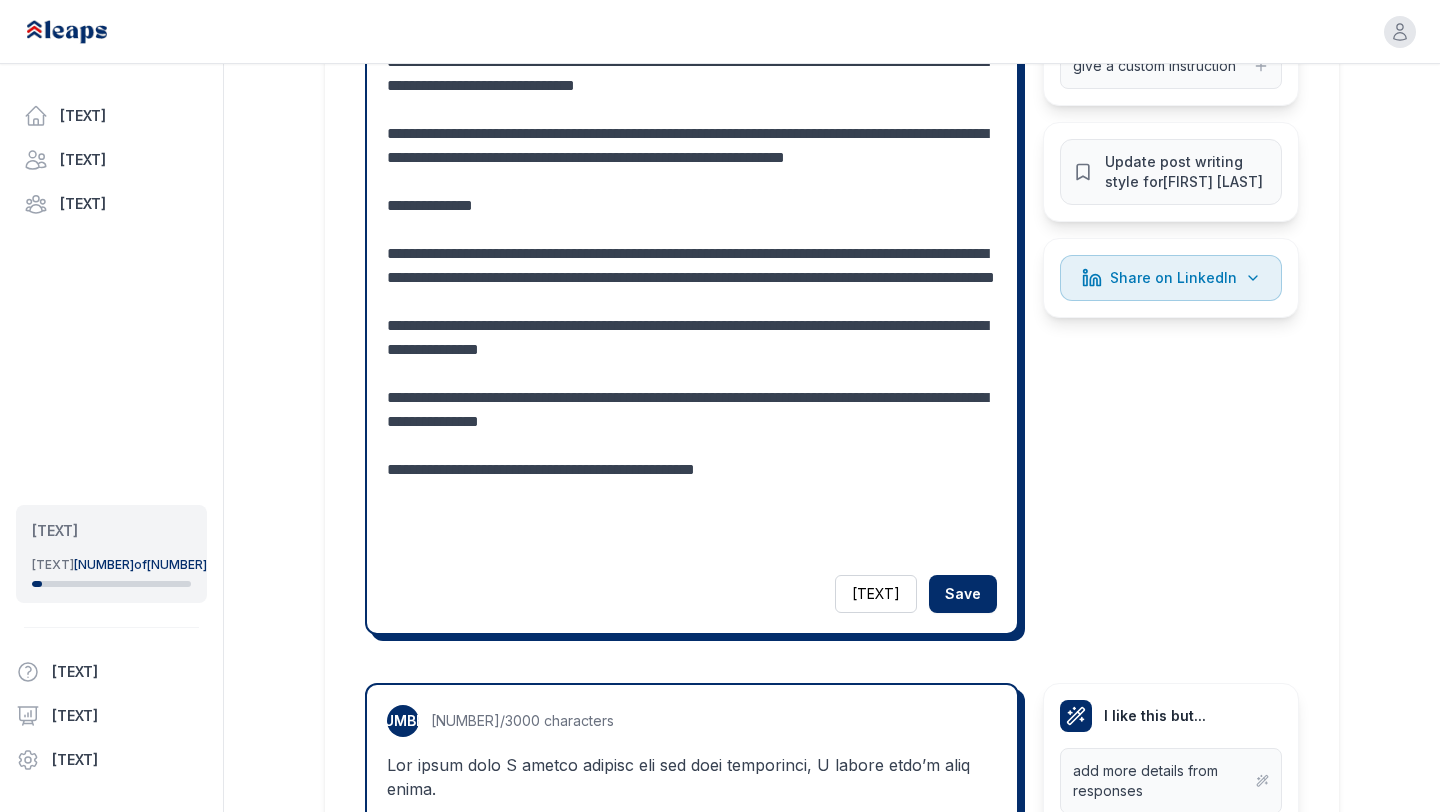 scroll, scrollTop: 967, scrollLeft: 0, axis: vertical 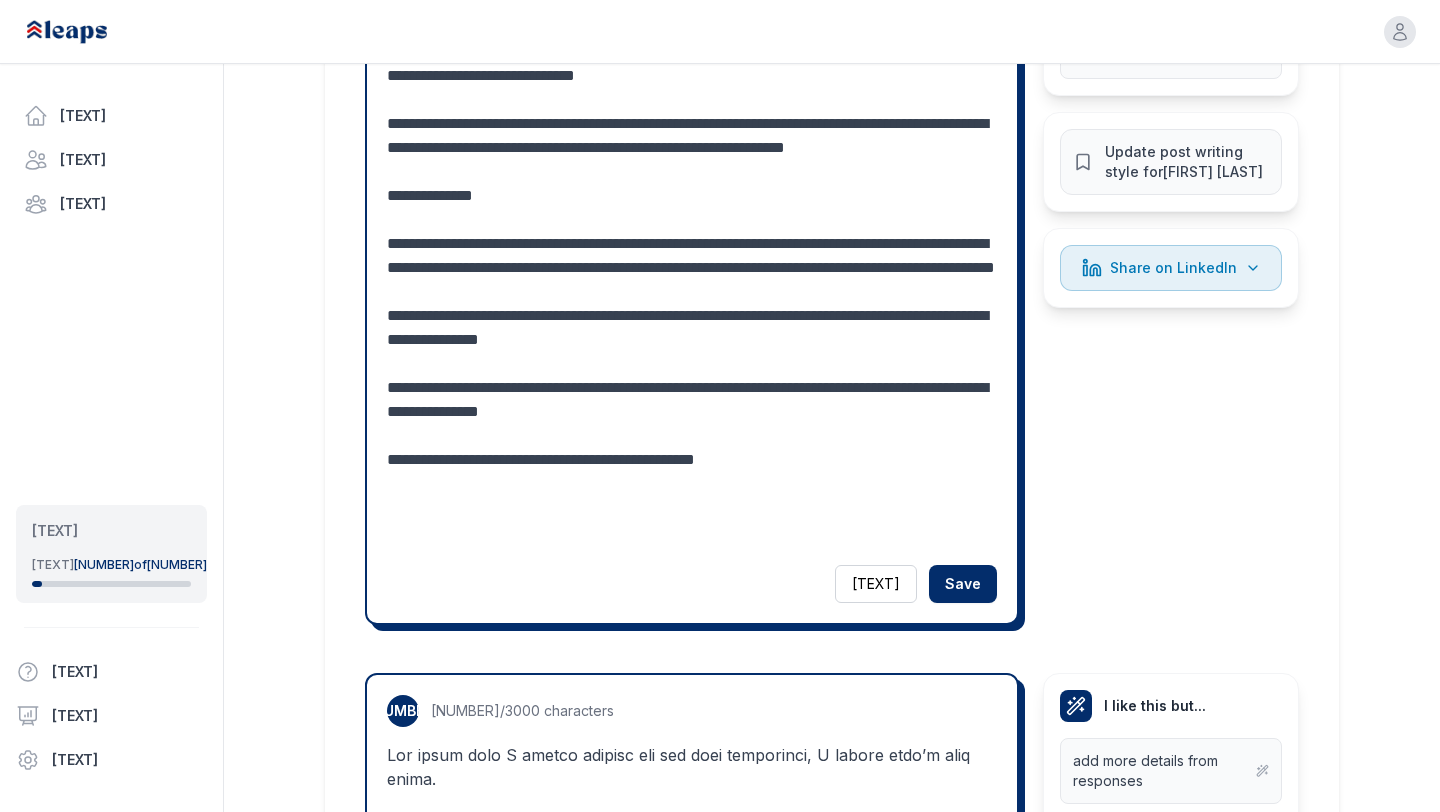 click at bounding box center (692, 160) 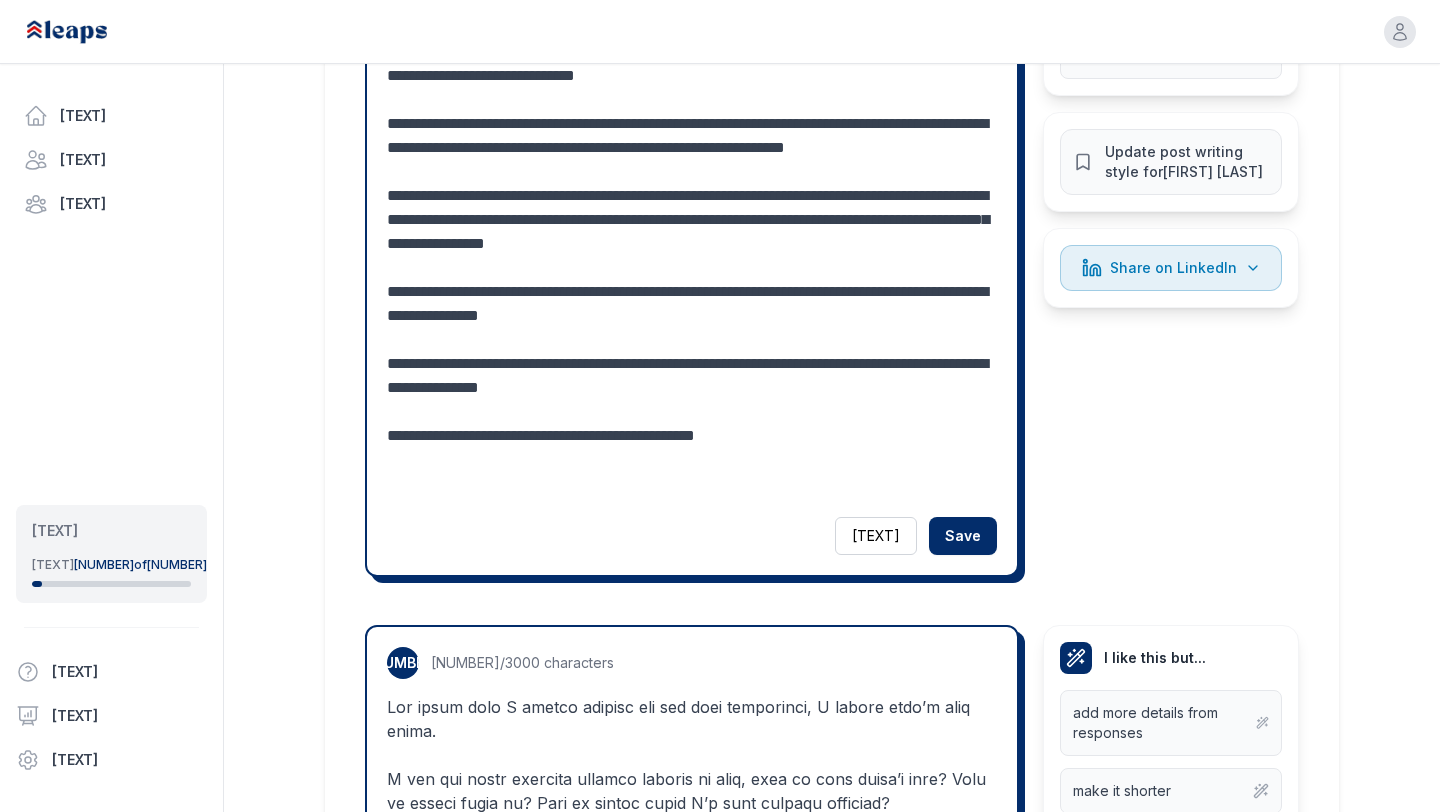 click at bounding box center [692, 136] 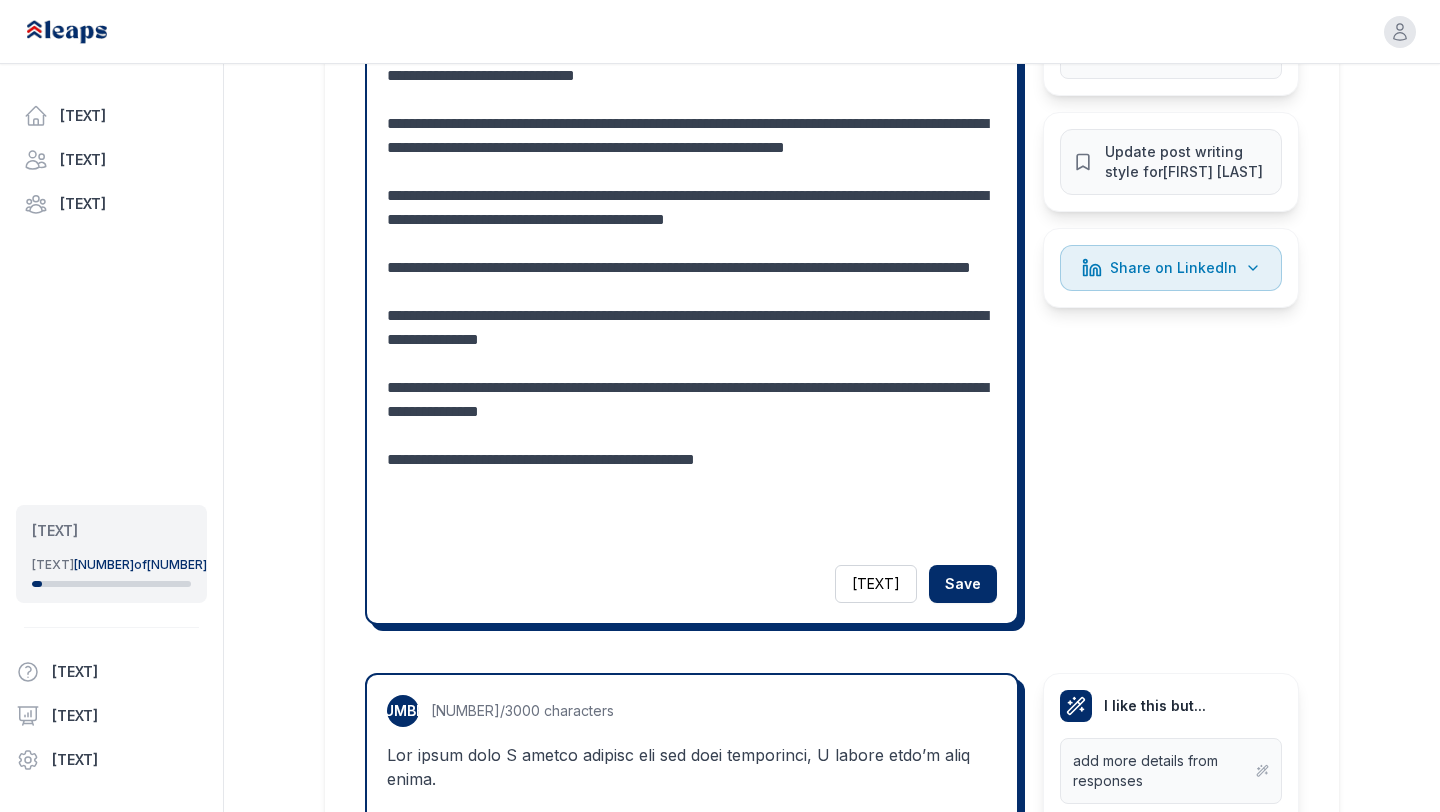click at bounding box center [692, 160] 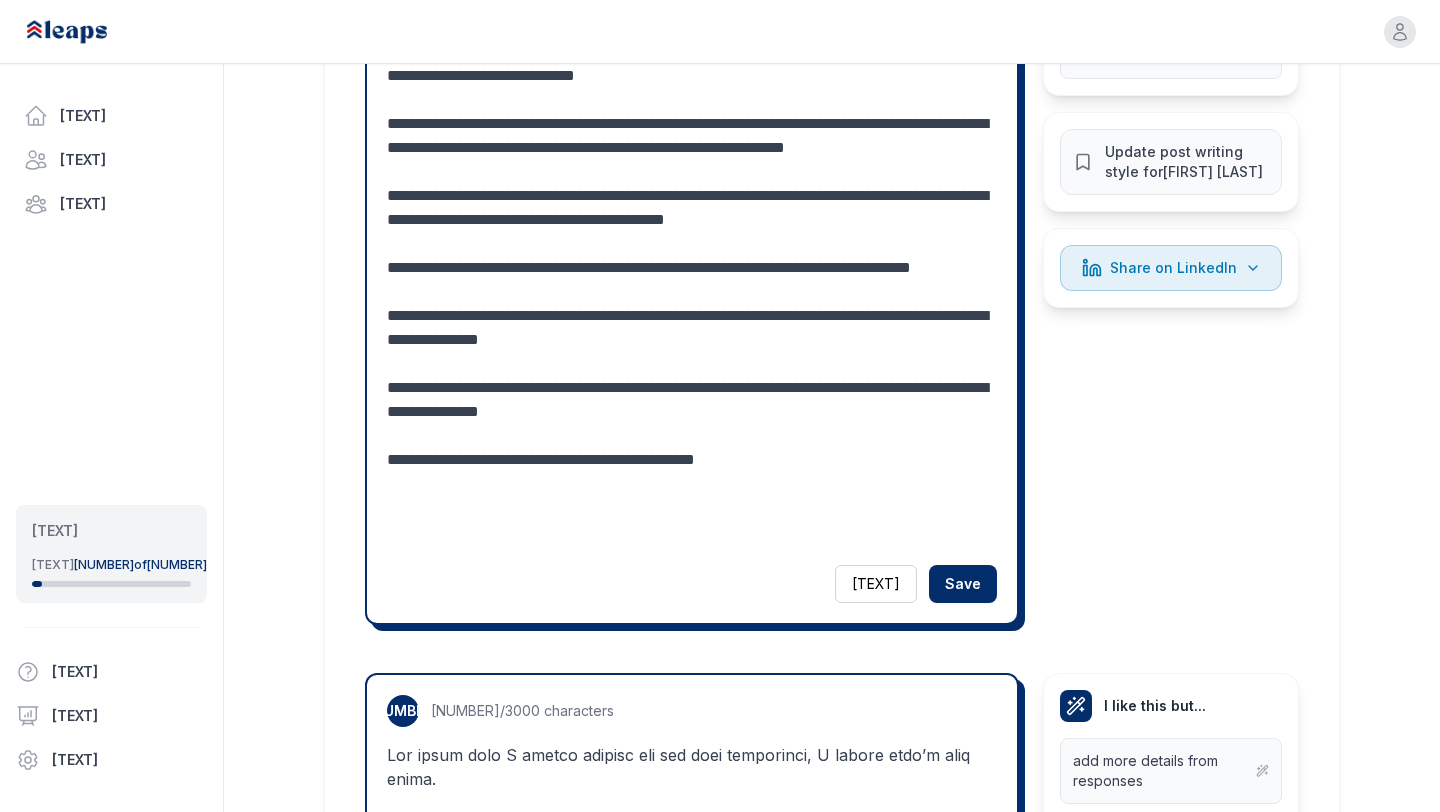 click at bounding box center (692, 160) 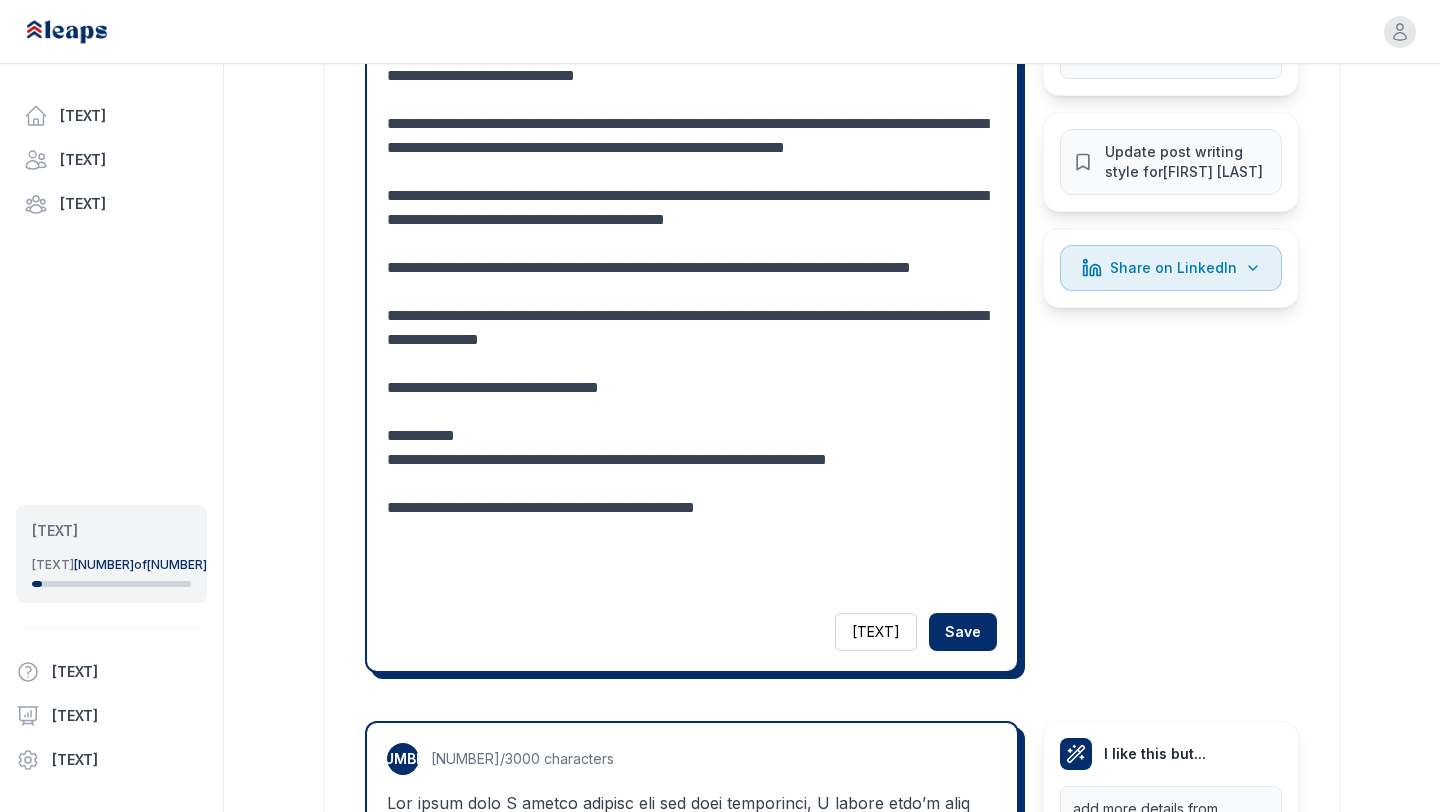 click at bounding box center [692, 184] 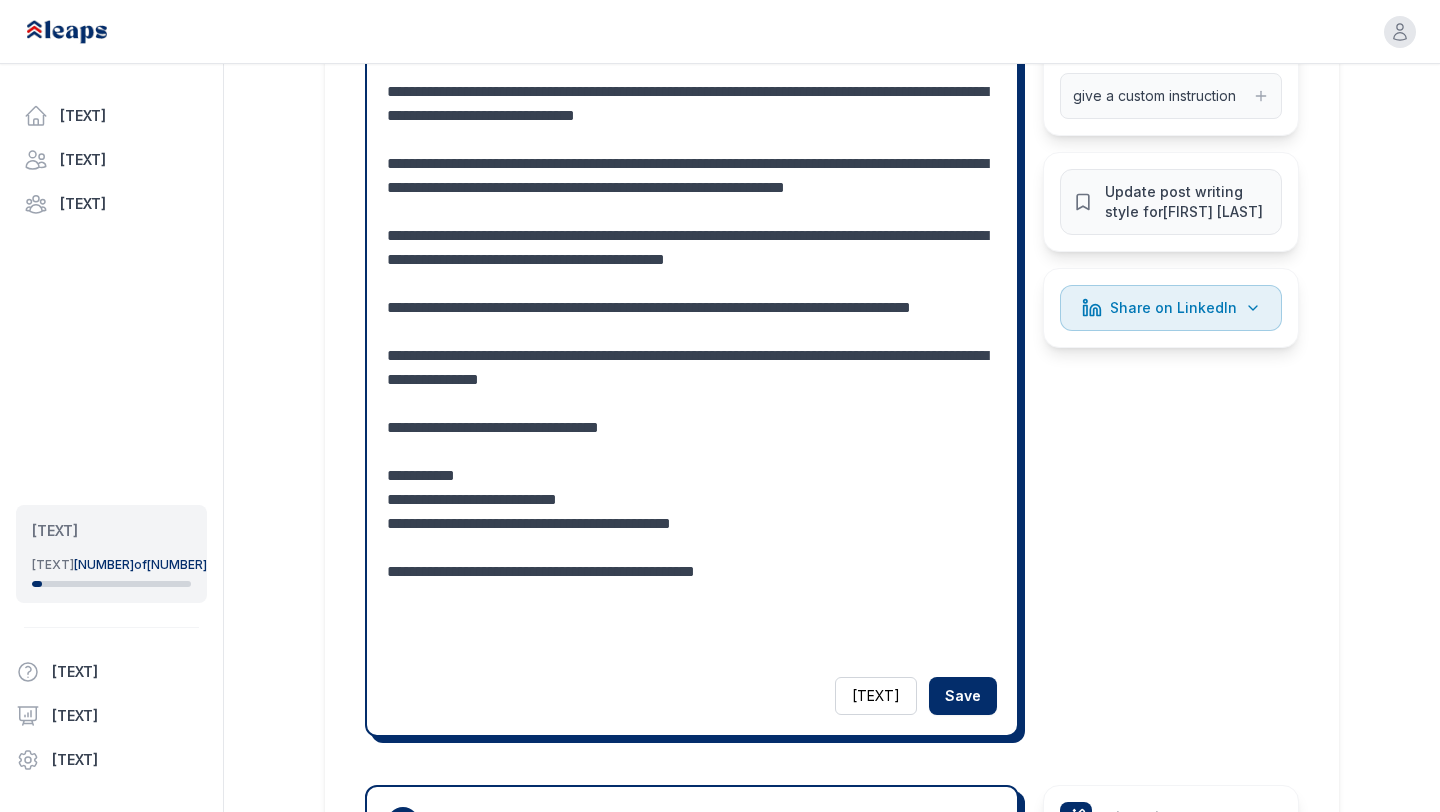 scroll, scrollTop: 925, scrollLeft: 0, axis: vertical 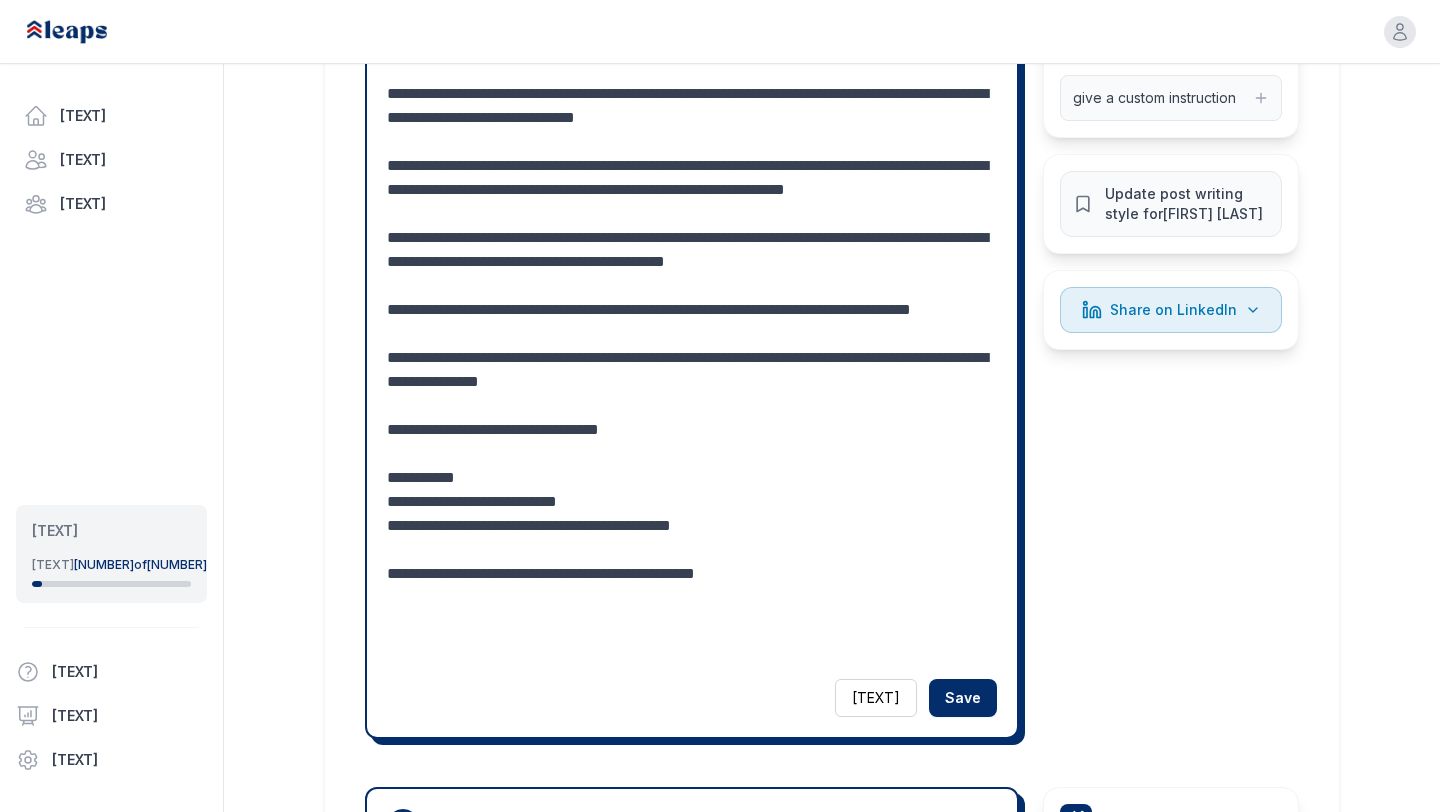 click at bounding box center (692, 238) 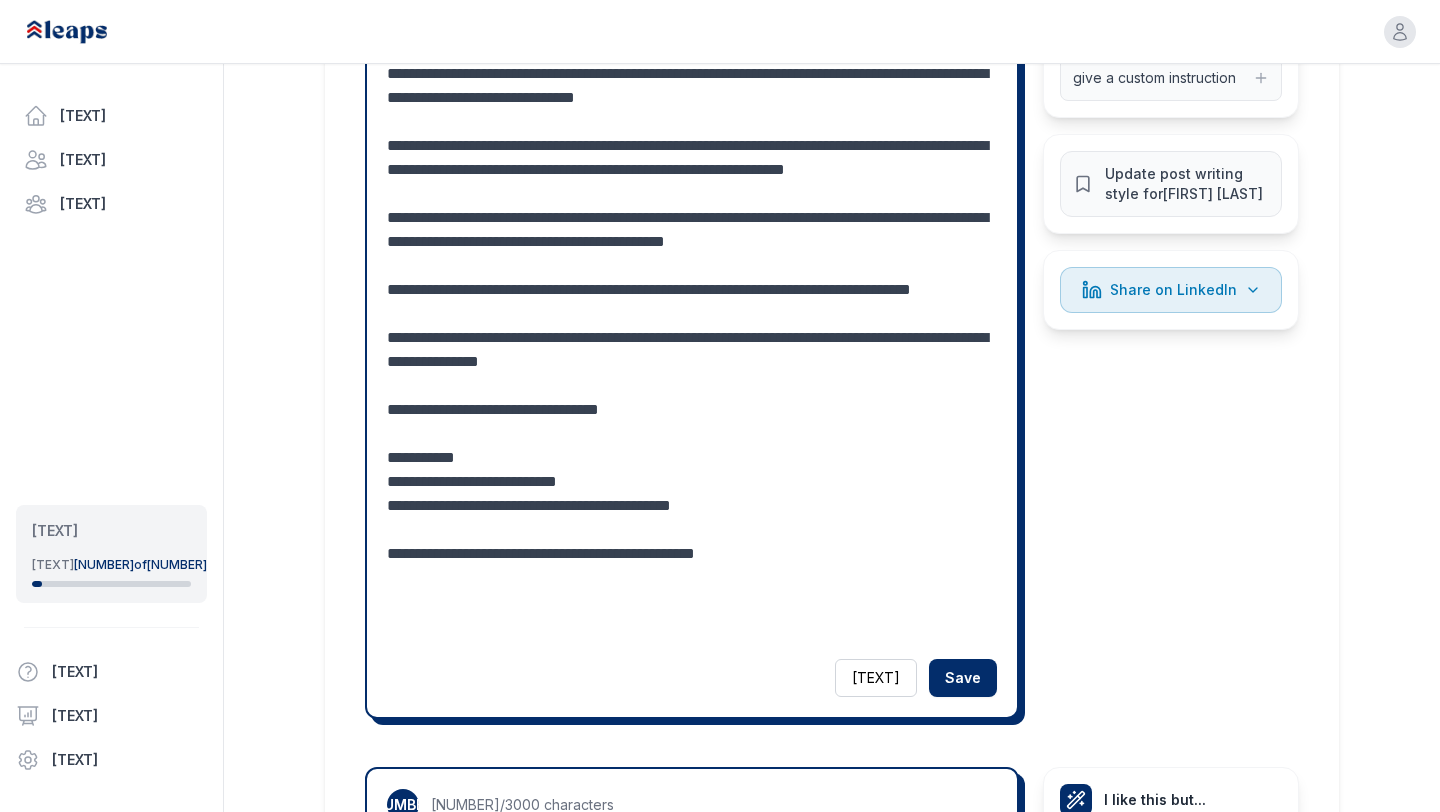 scroll, scrollTop: 950, scrollLeft: 0, axis: vertical 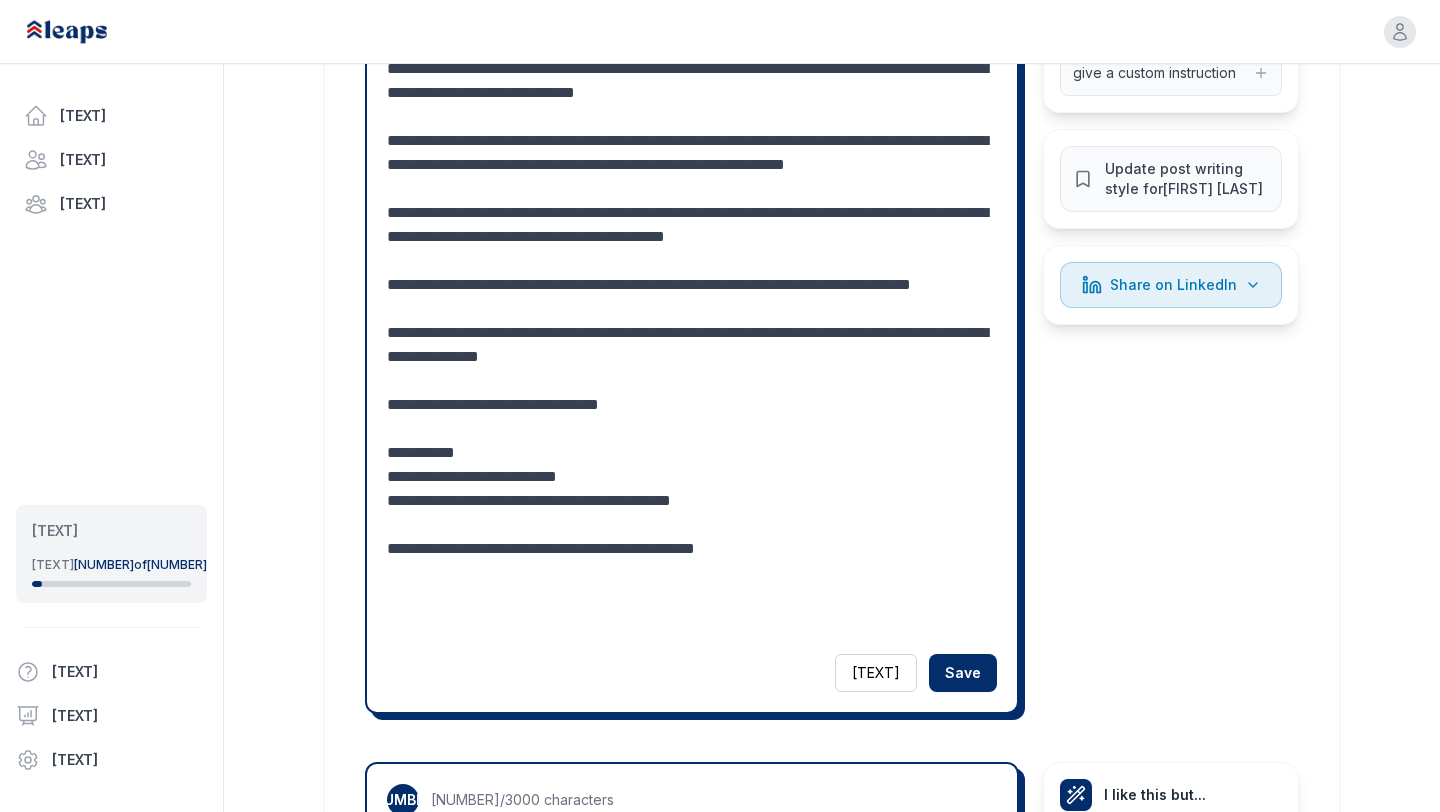 click at bounding box center [692, 213] 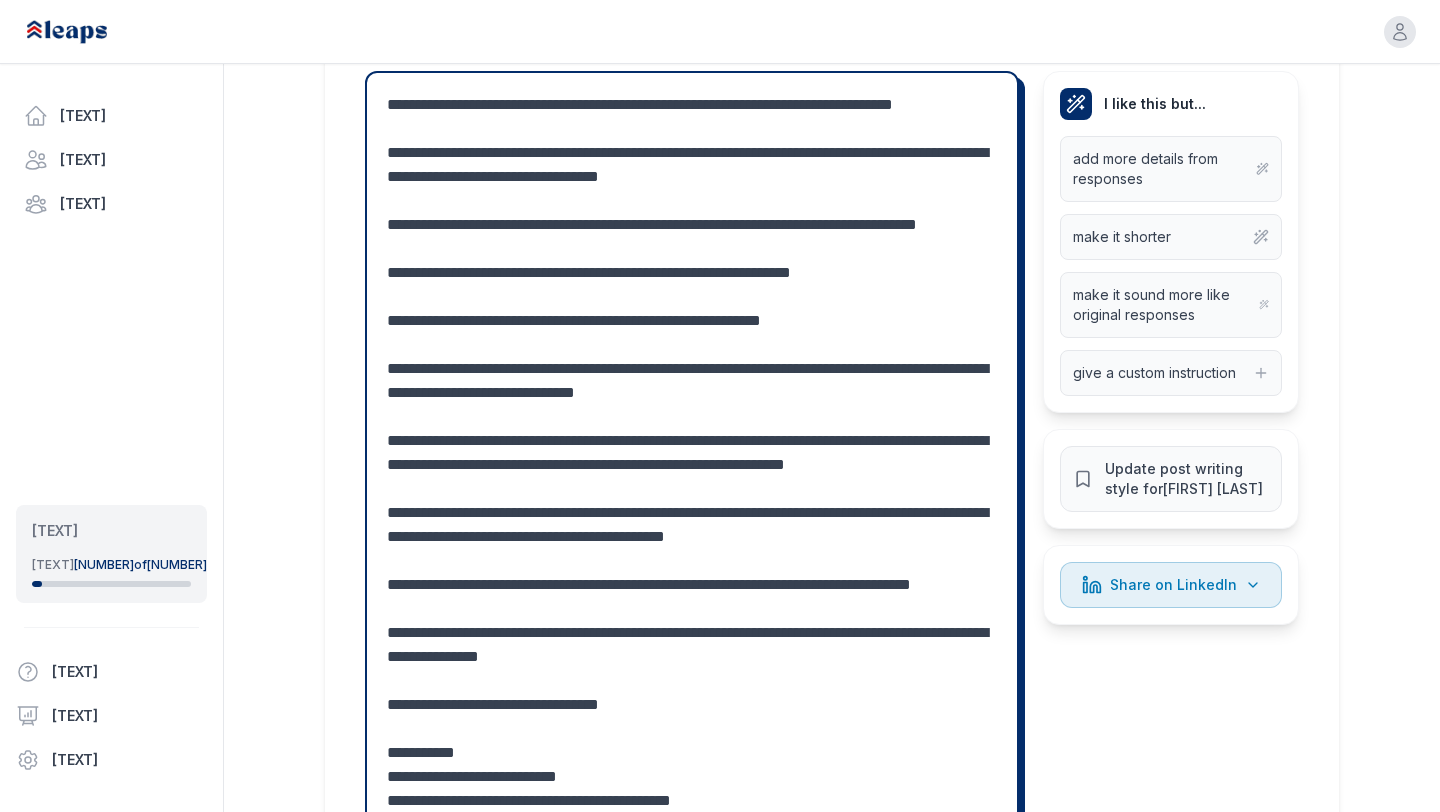 scroll, scrollTop: 636, scrollLeft: 0, axis: vertical 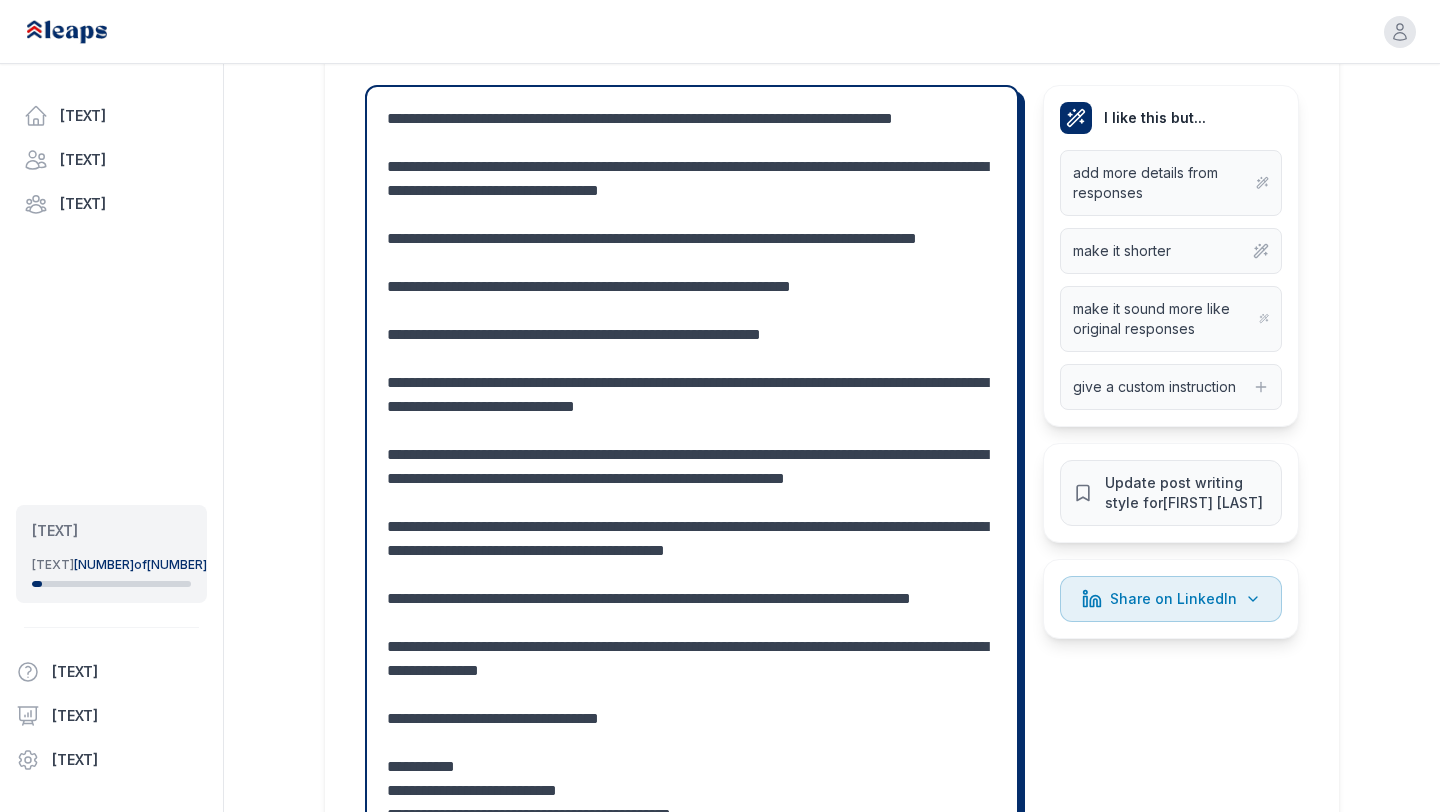 click at bounding box center (692, 527) 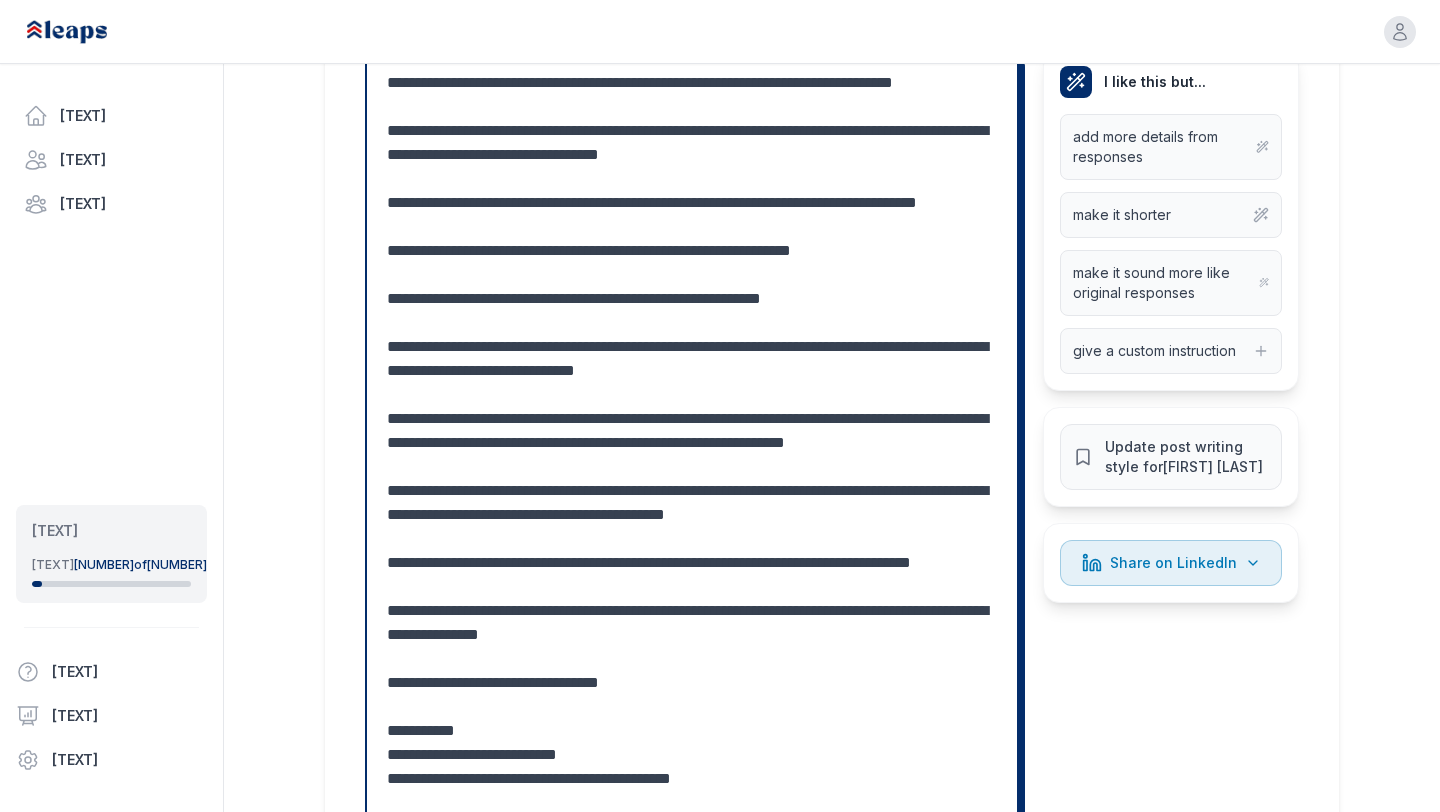 scroll, scrollTop: 676, scrollLeft: 0, axis: vertical 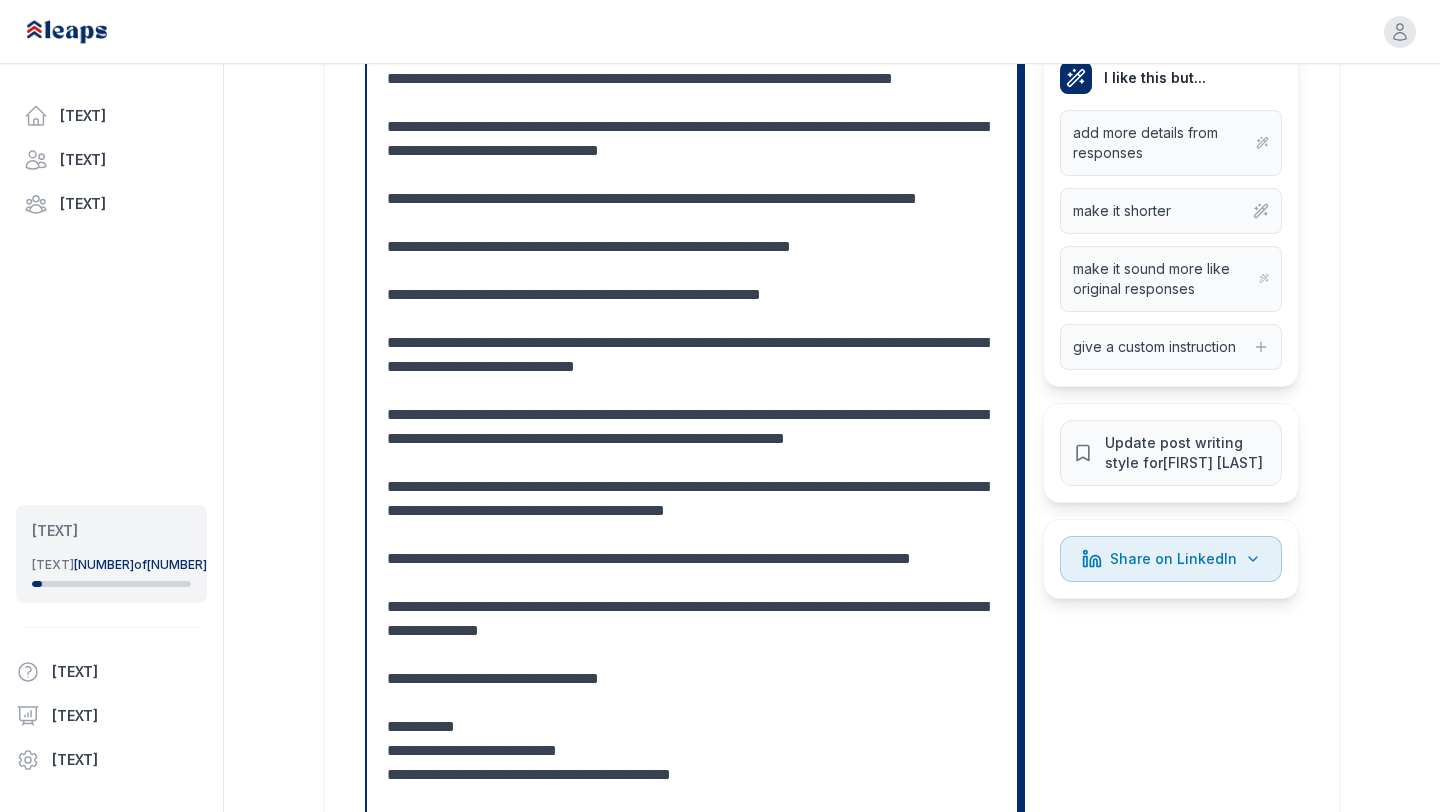 click at bounding box center (692, 487) 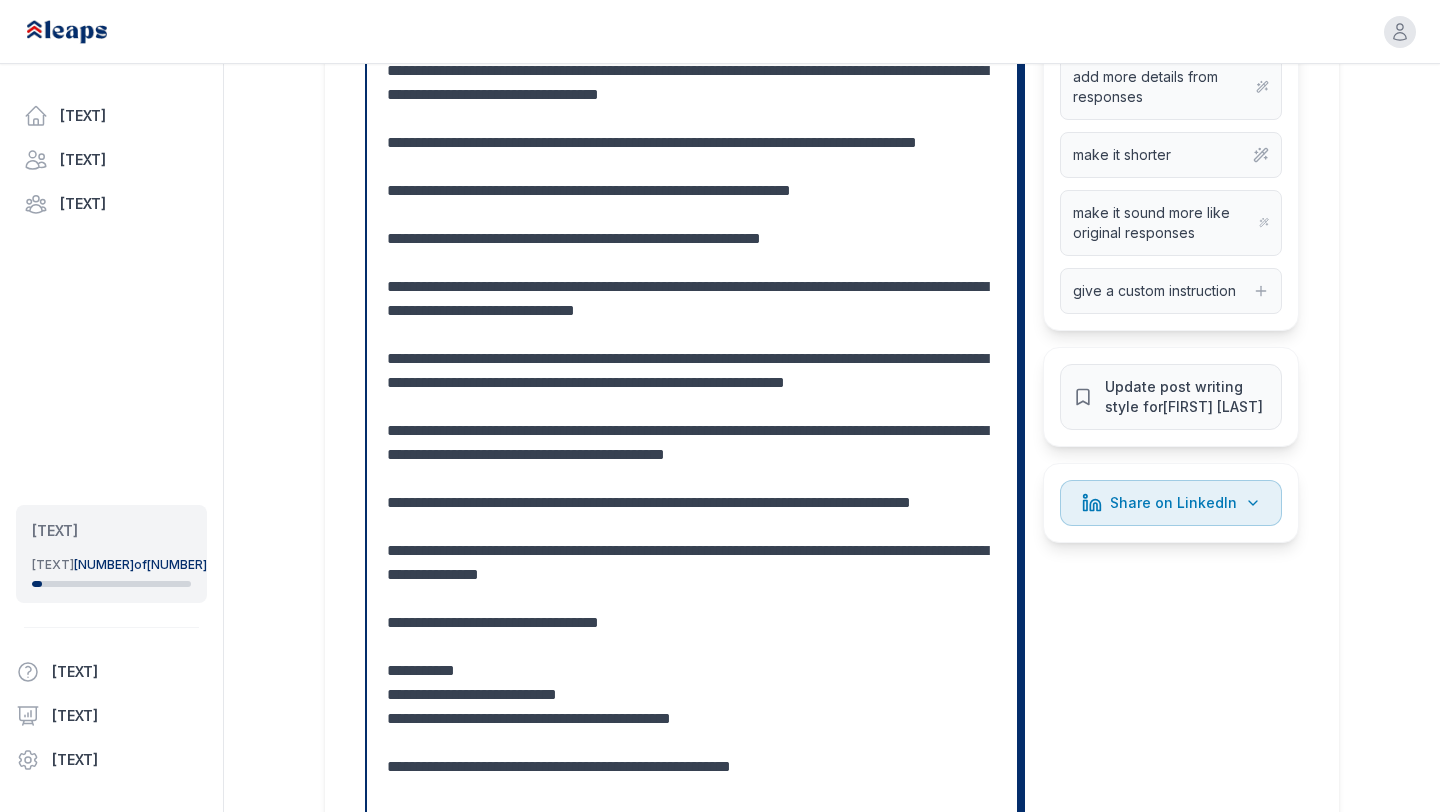 scroll, scrollTop: 736, scrollLeft: 0, axis: vertical 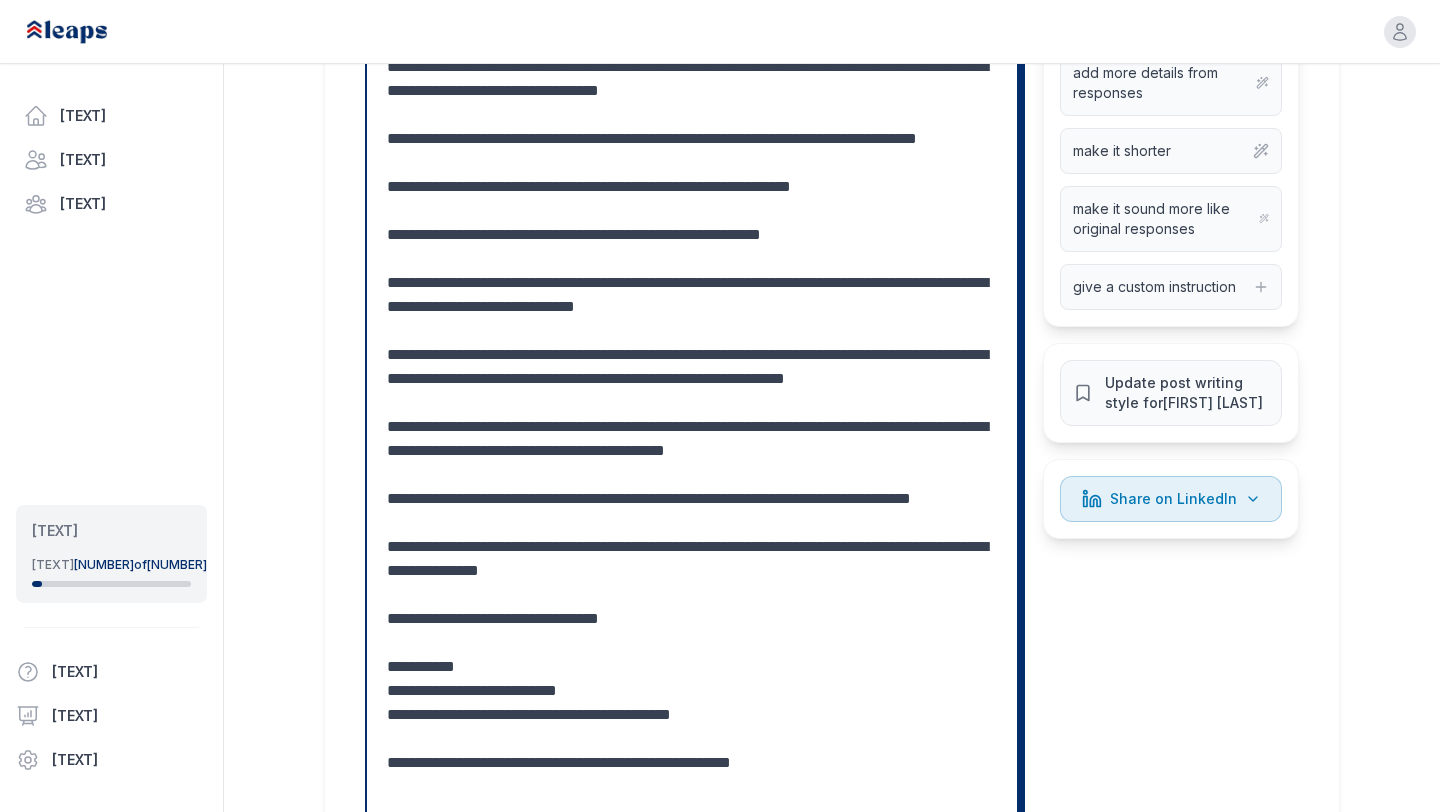 click at bounding box center (692, 427) 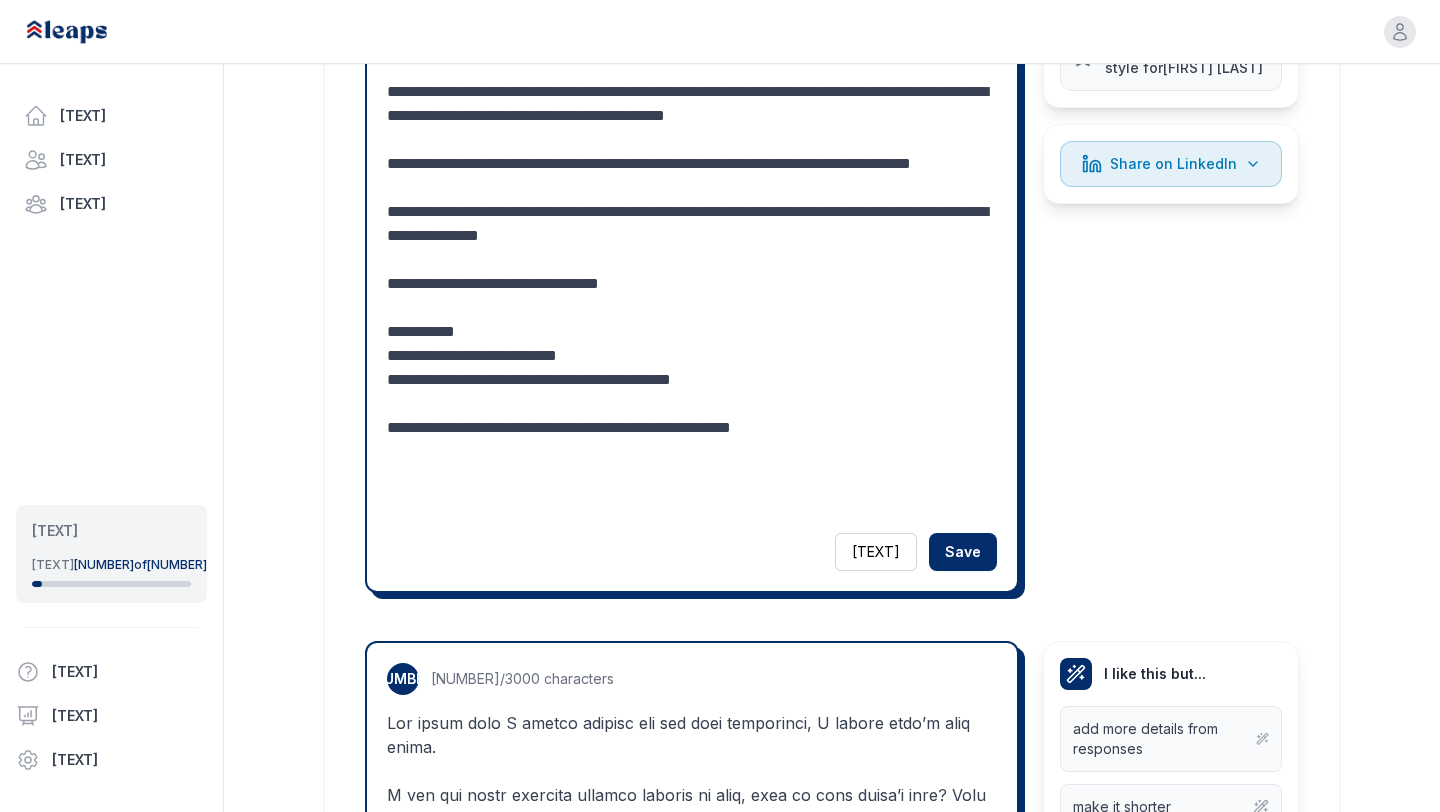 scroll, scrollTop: 1107, scrollLeft: 0, axis: vertical 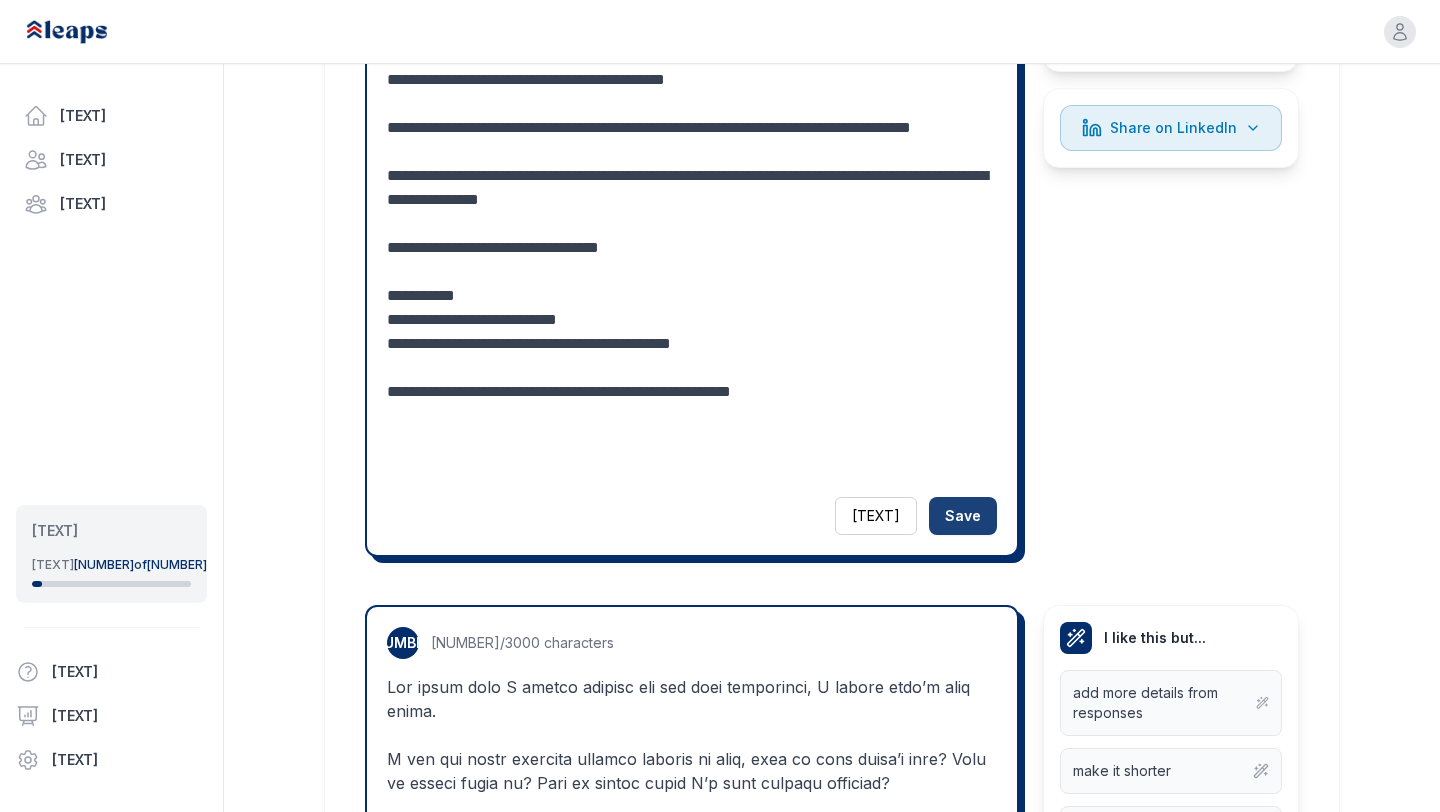 type on "**********" 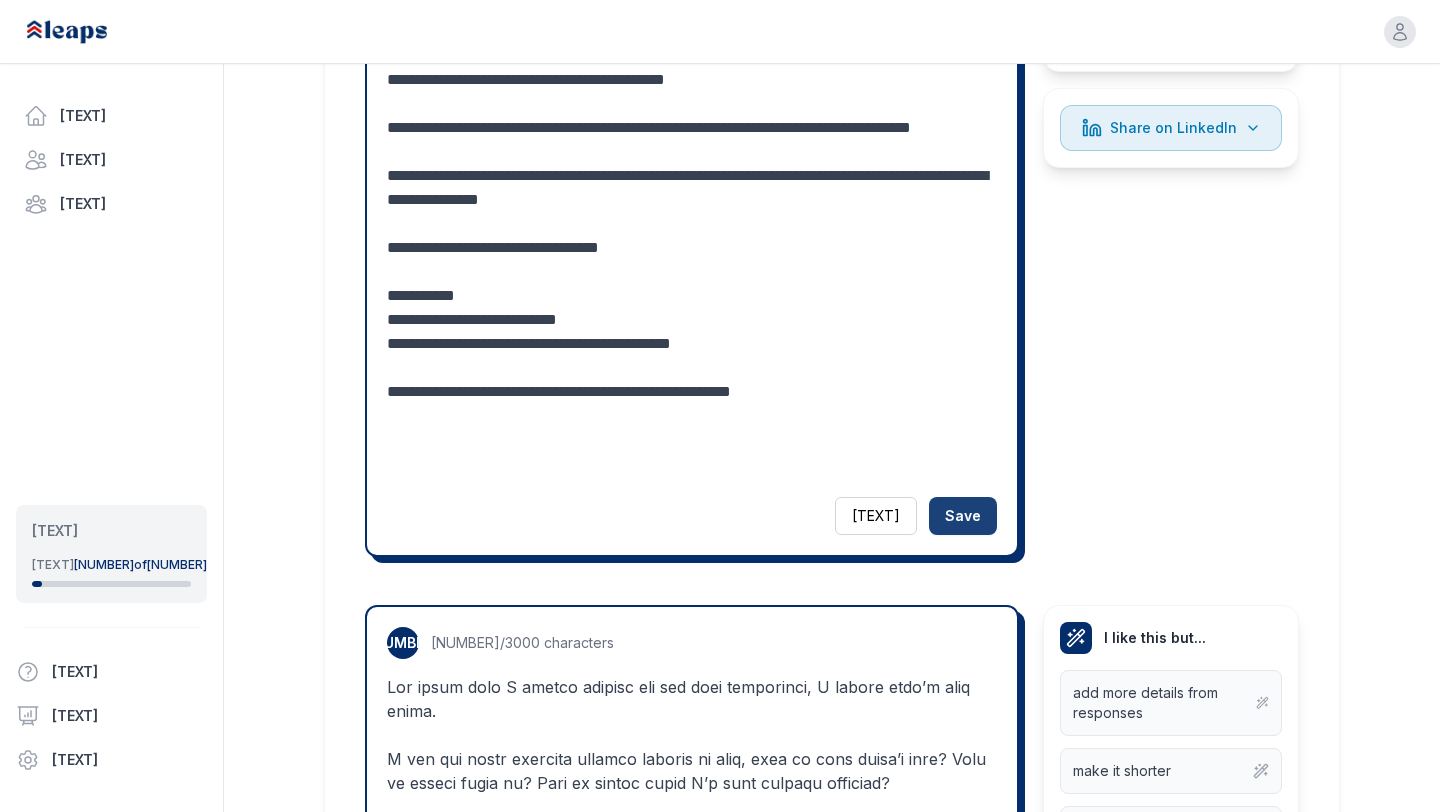 click on "Save" at bounding box center (963, 516) 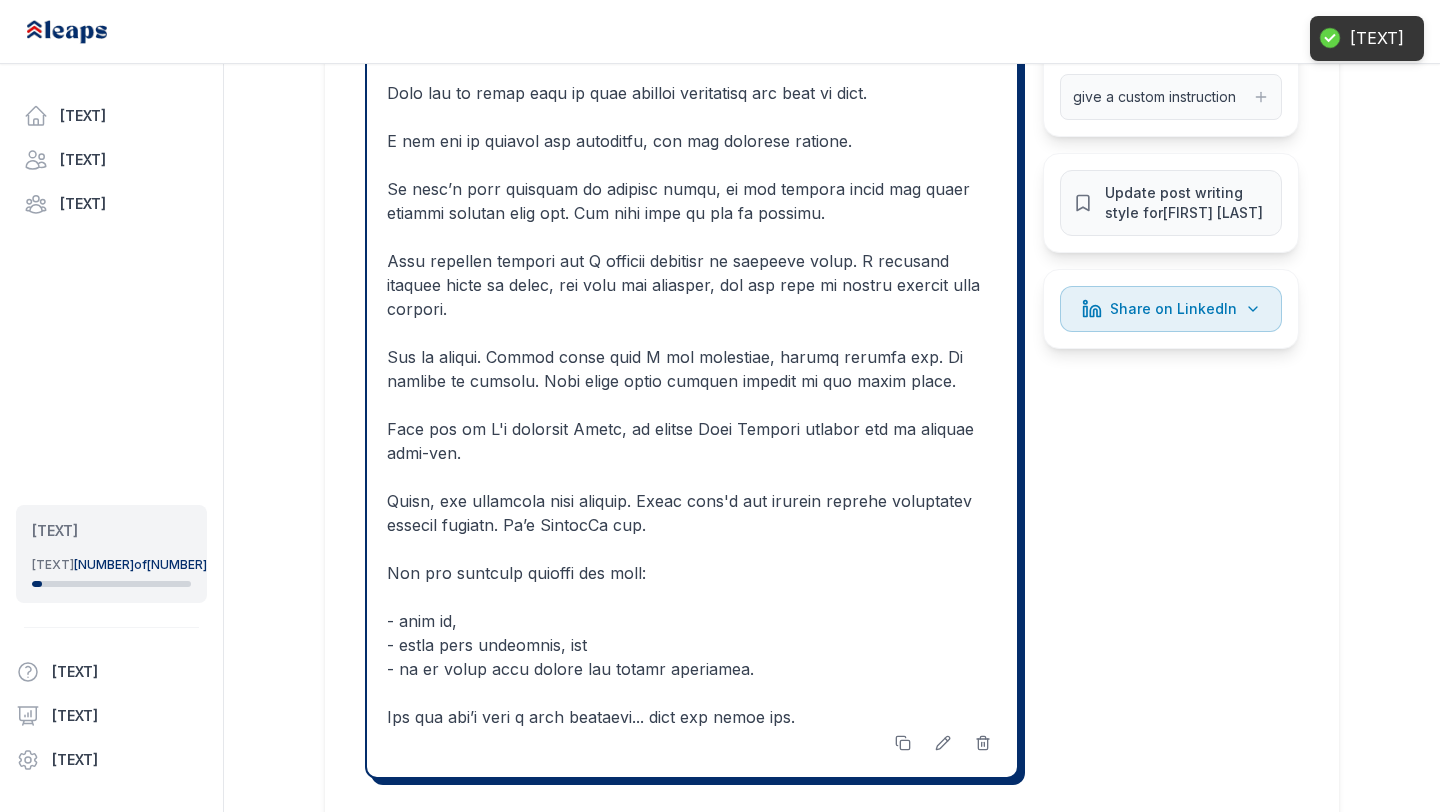 scroll, scrollTop: 919, scrollLeft: 0, axis: vertical 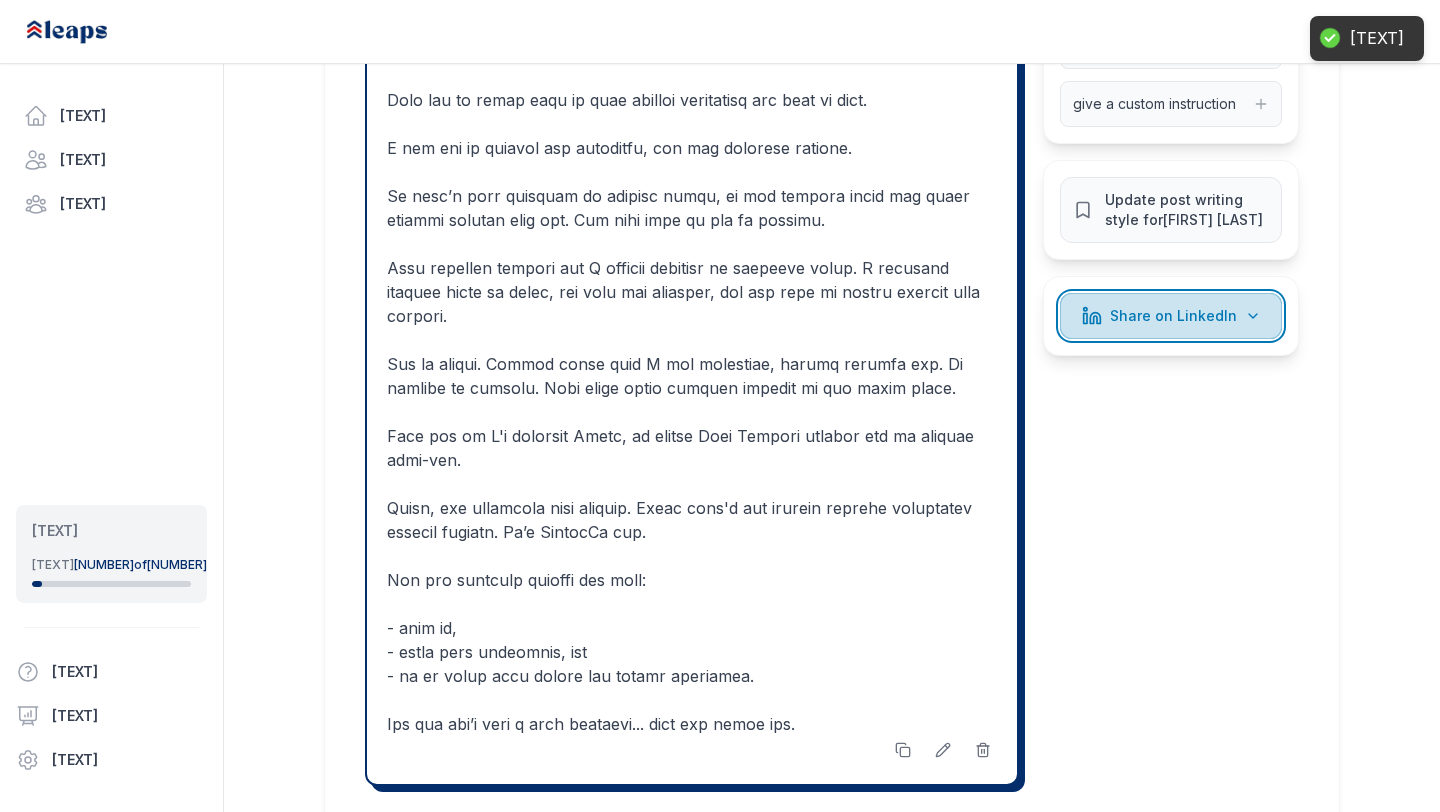 click on "Share on LinkedIn" at bounding box center (1171, 316) 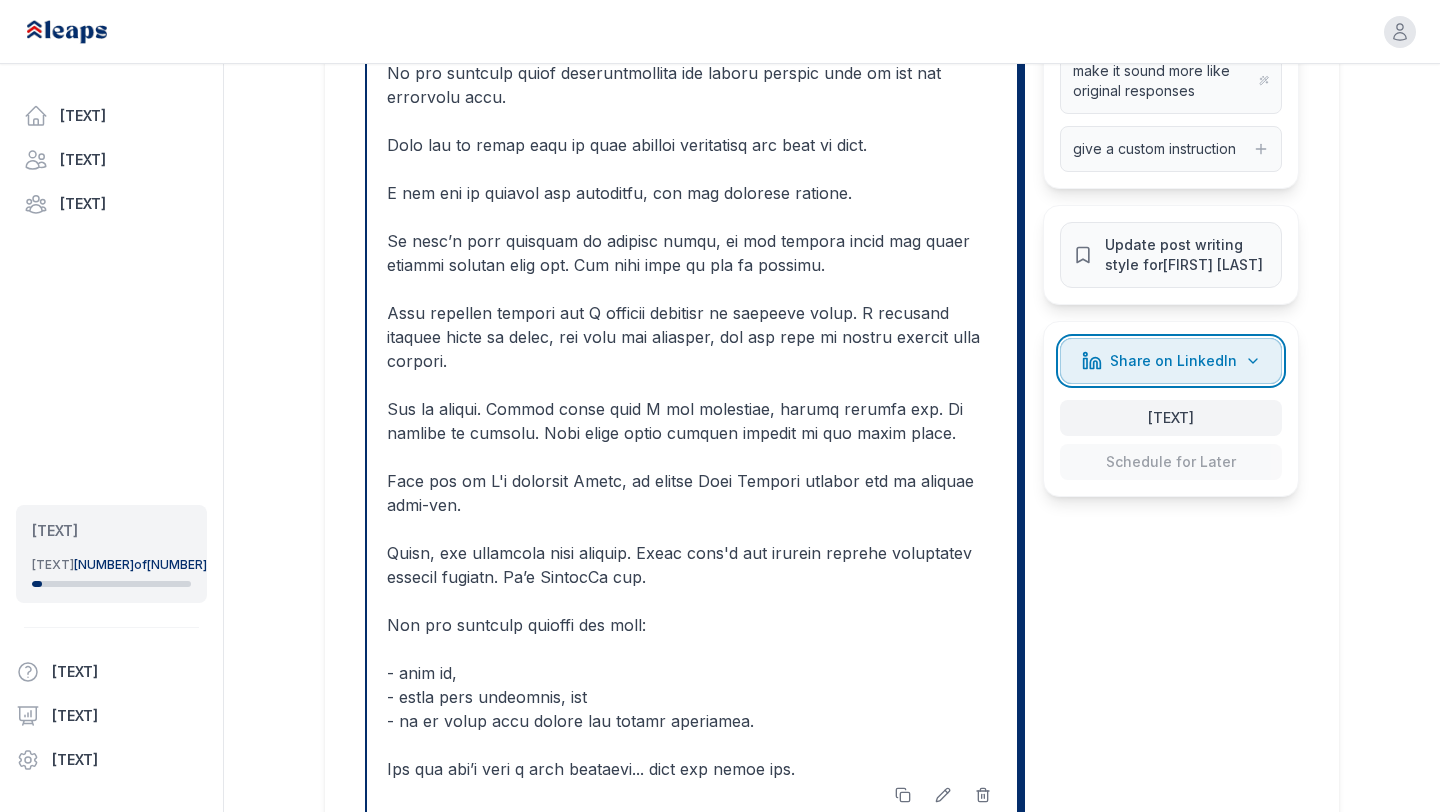 scroll, scrollTop: 870, scrollLeft: 0, axis: vertical 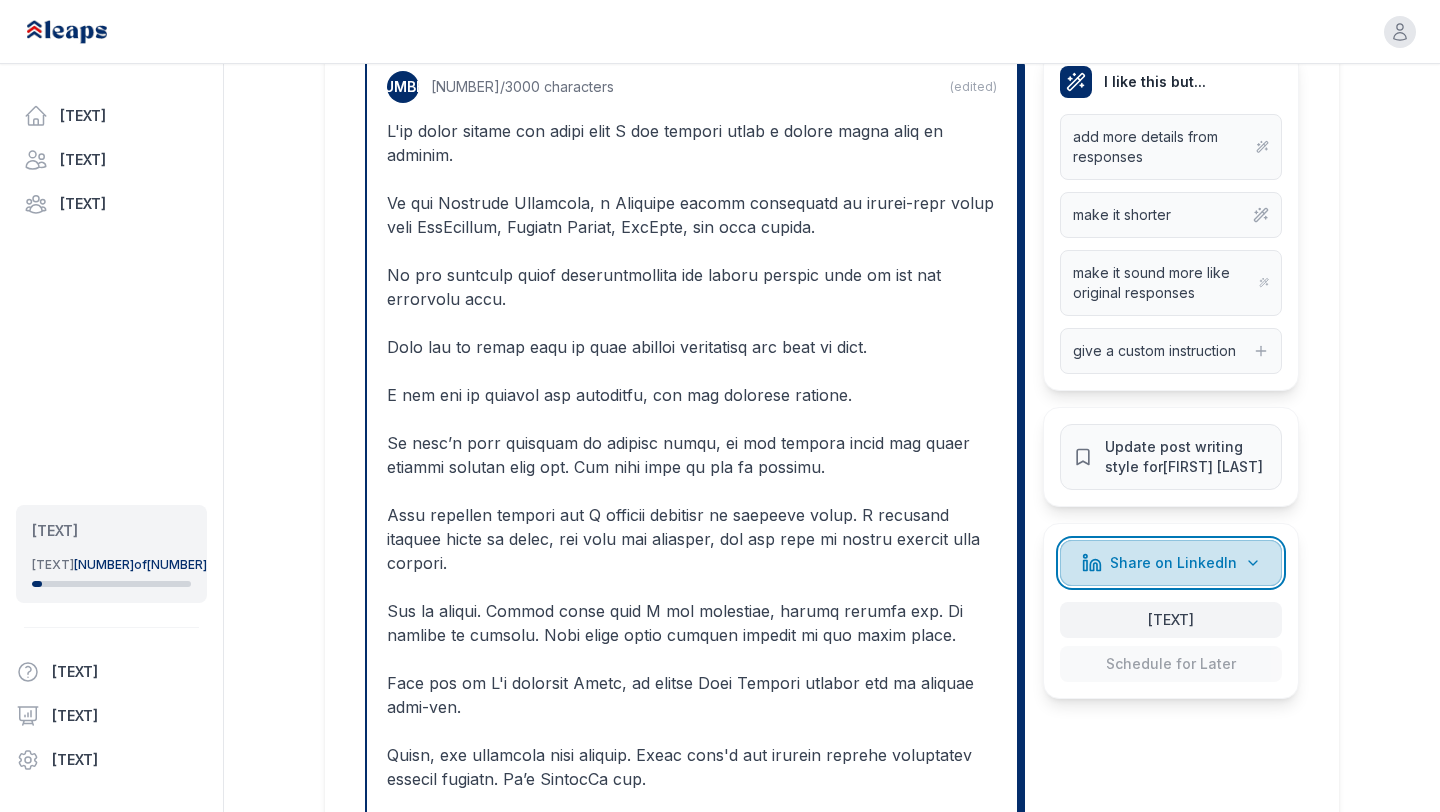 click on "Share on LinkedIn" at bounding box center (1171, 563) 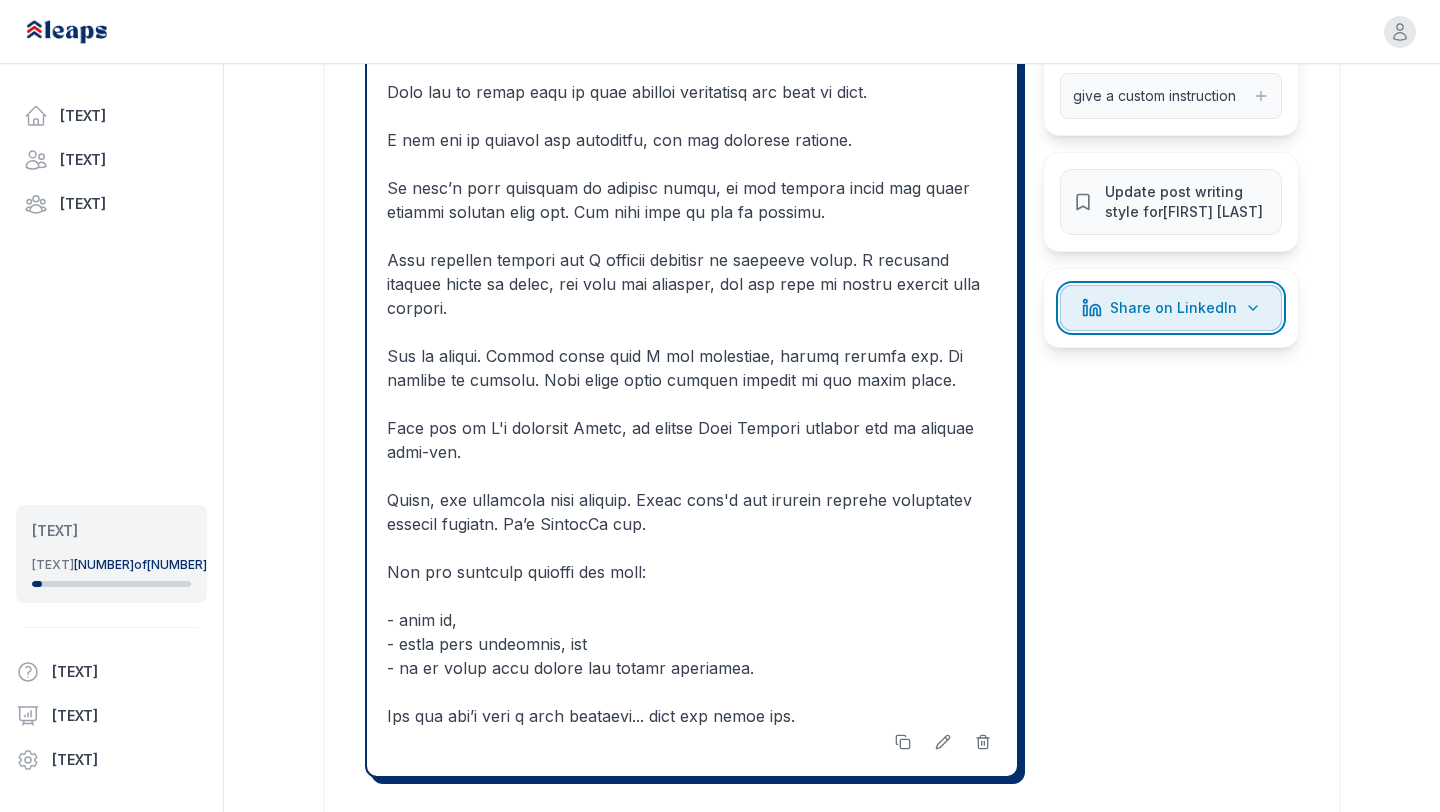 scroll, scrollTop: 929, scrollLeft: 0, axis: vertical 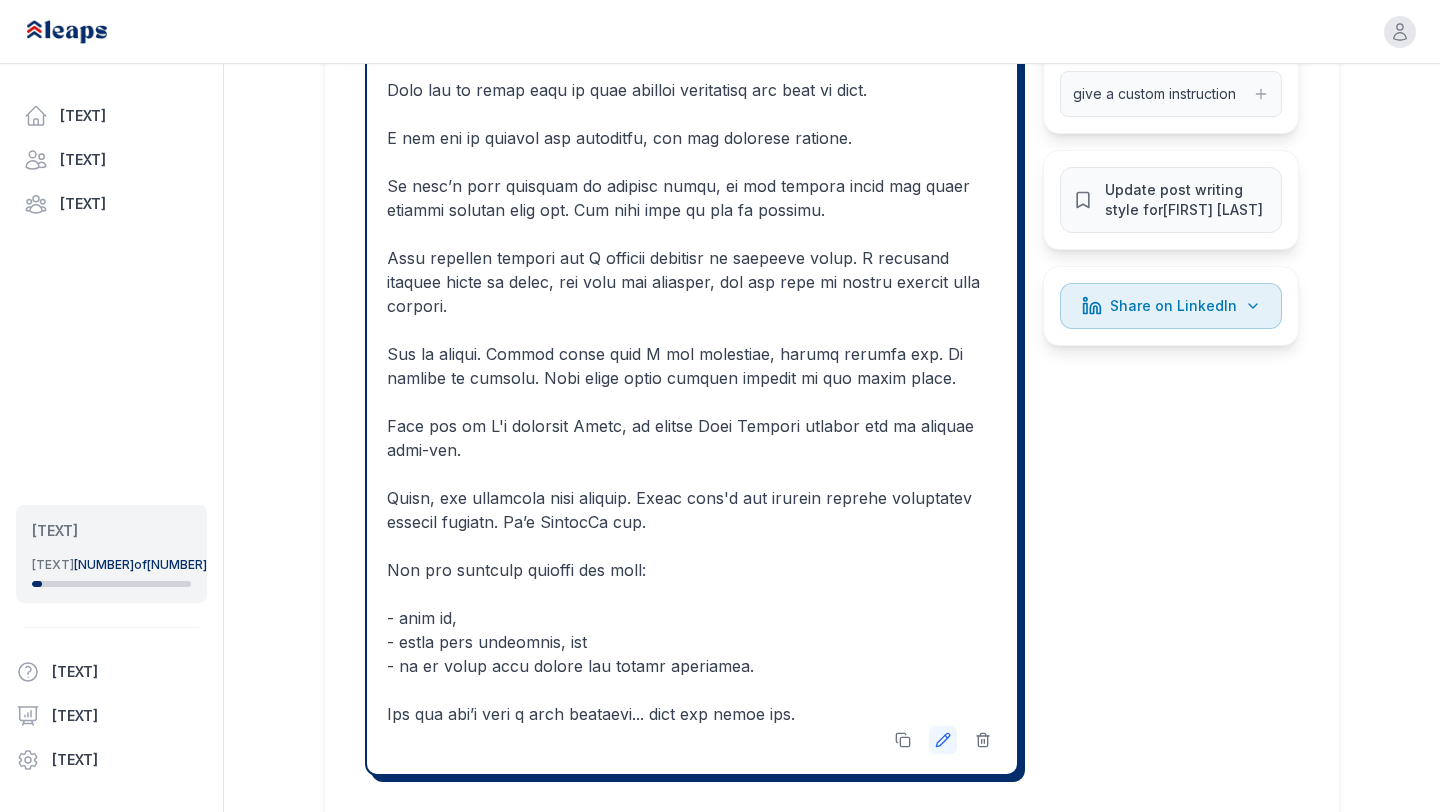 click 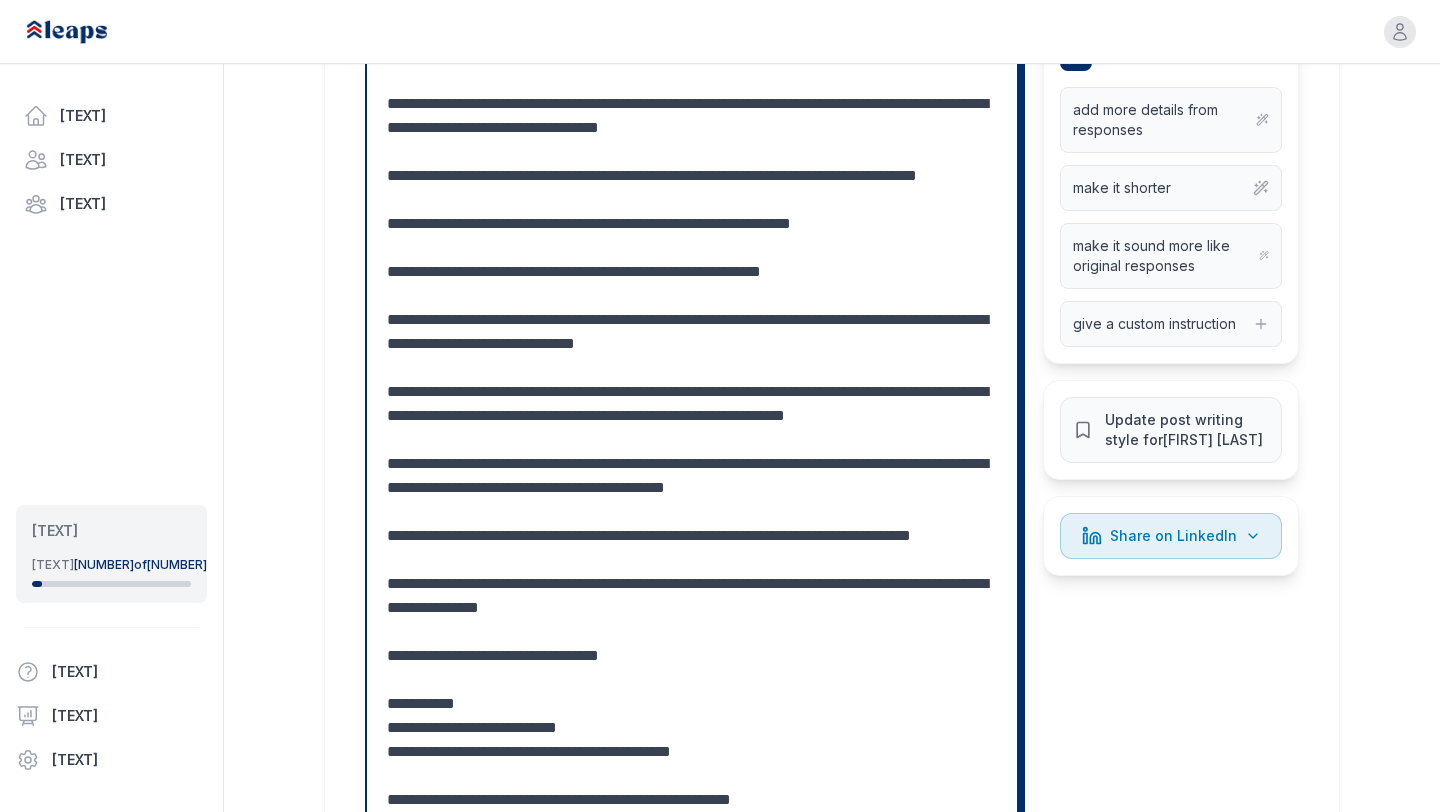 scroll, scrollTop: 705, scrollLeft: 0, axis: vertical 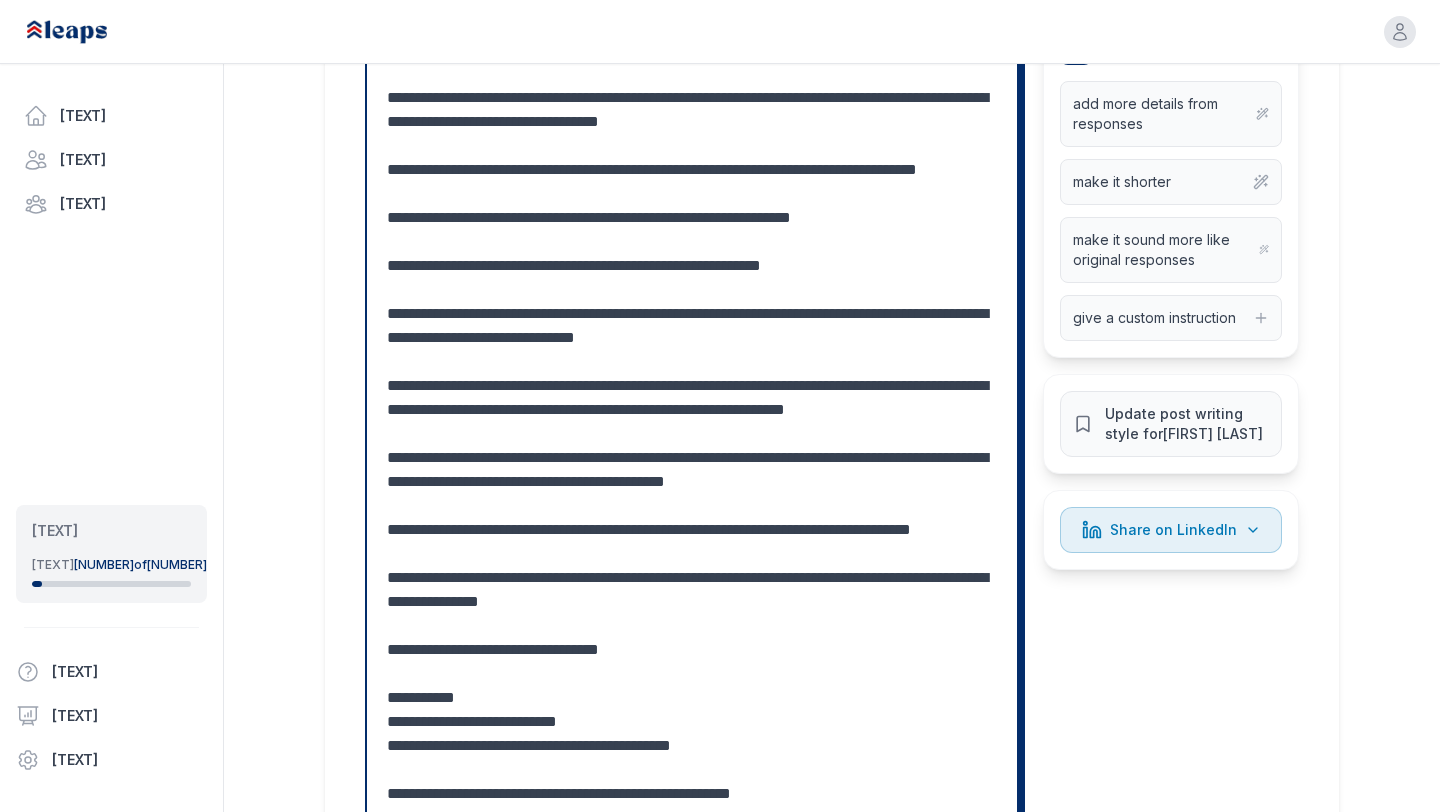click at bounding box center (692, 458) 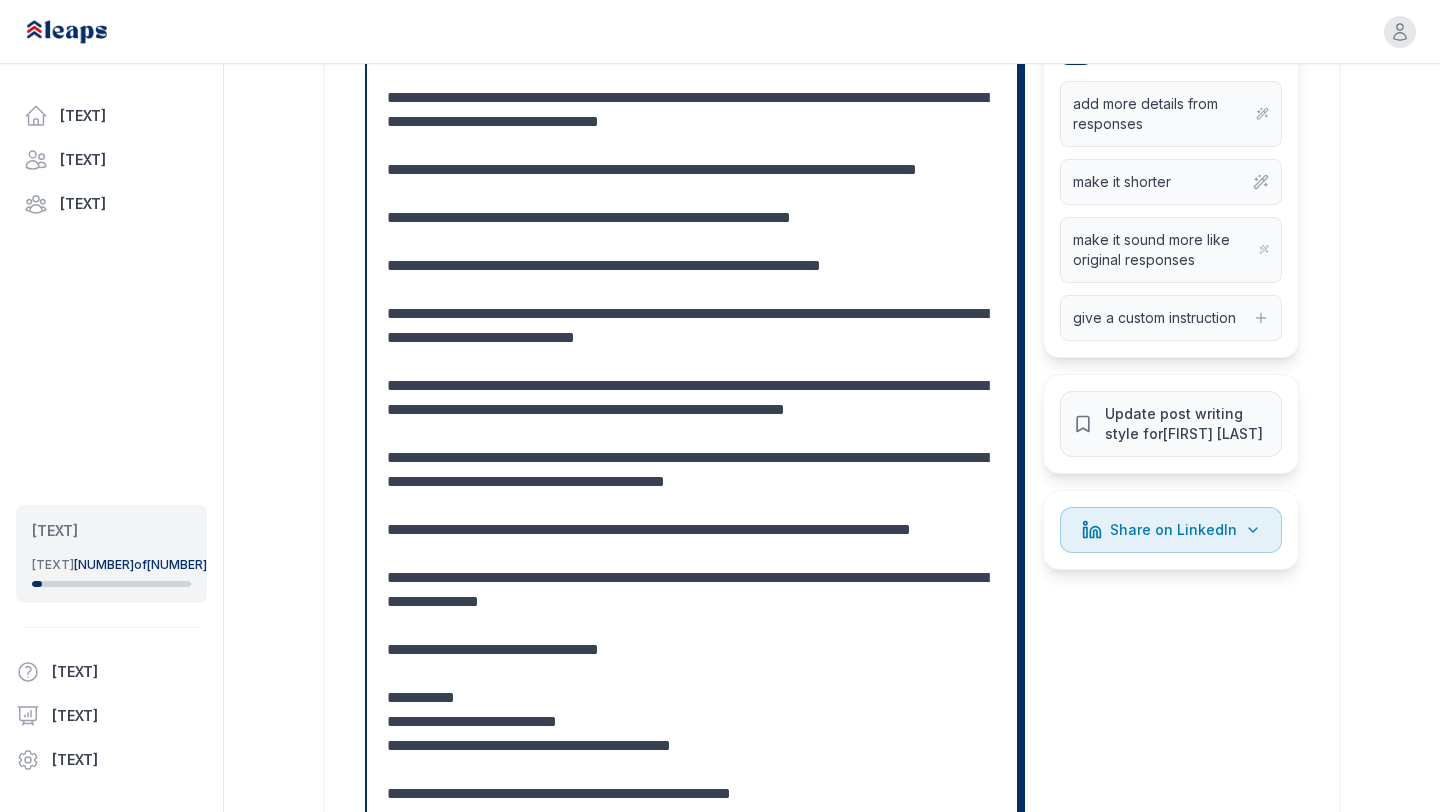 click at bounding box center (692, 458) 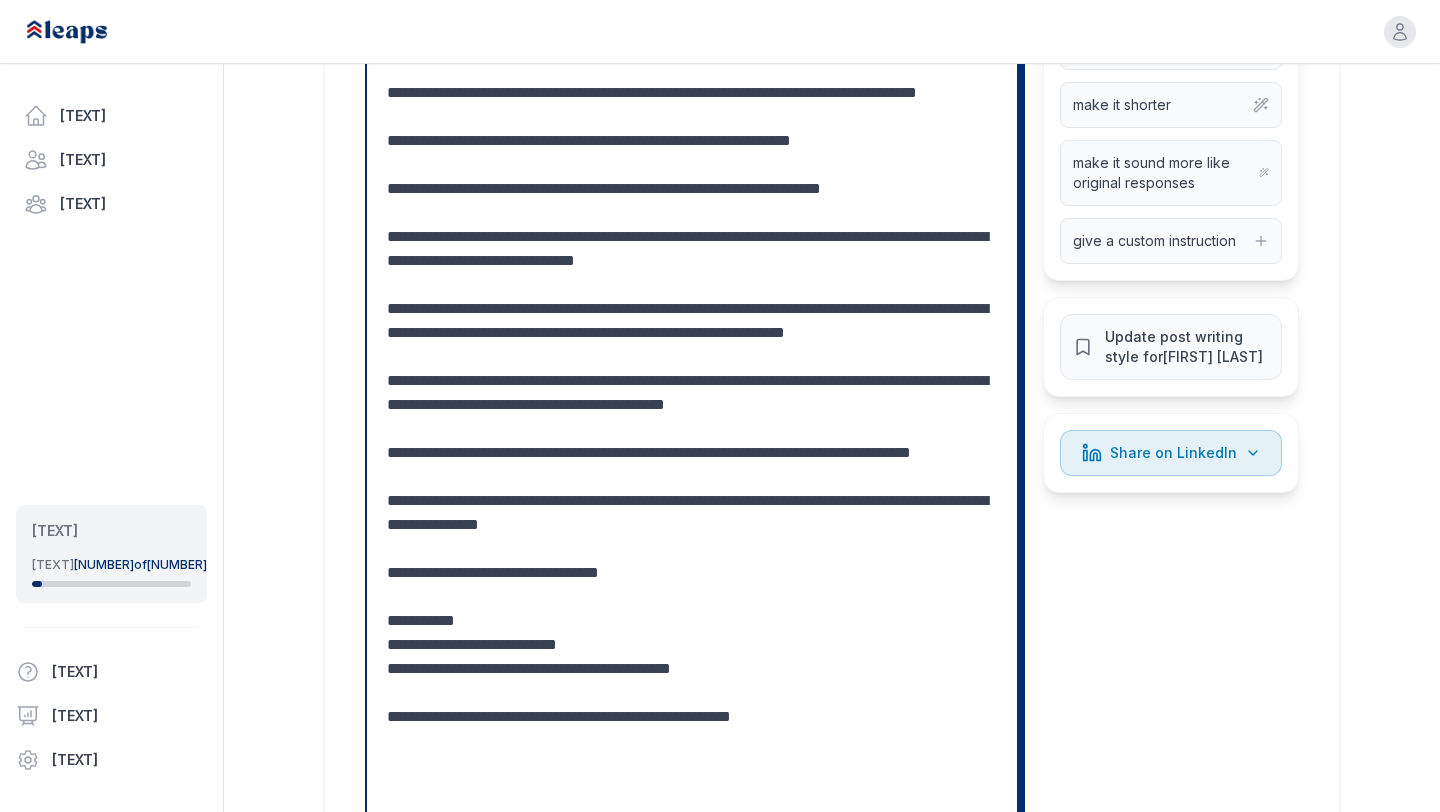 scroll, scrollTop: 784, scrollLeft: 0, axis: vertical 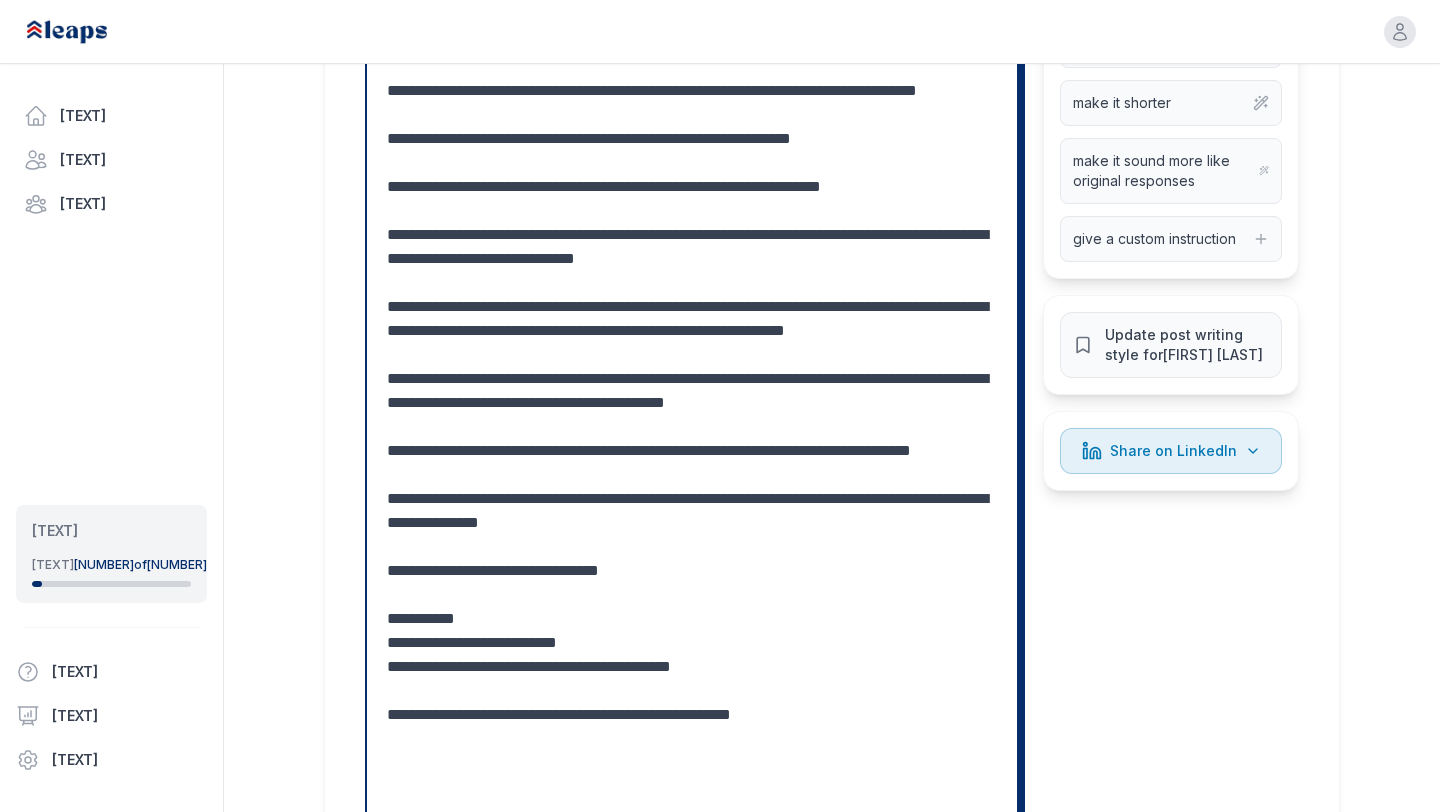 click at bounding box center [692, 379] 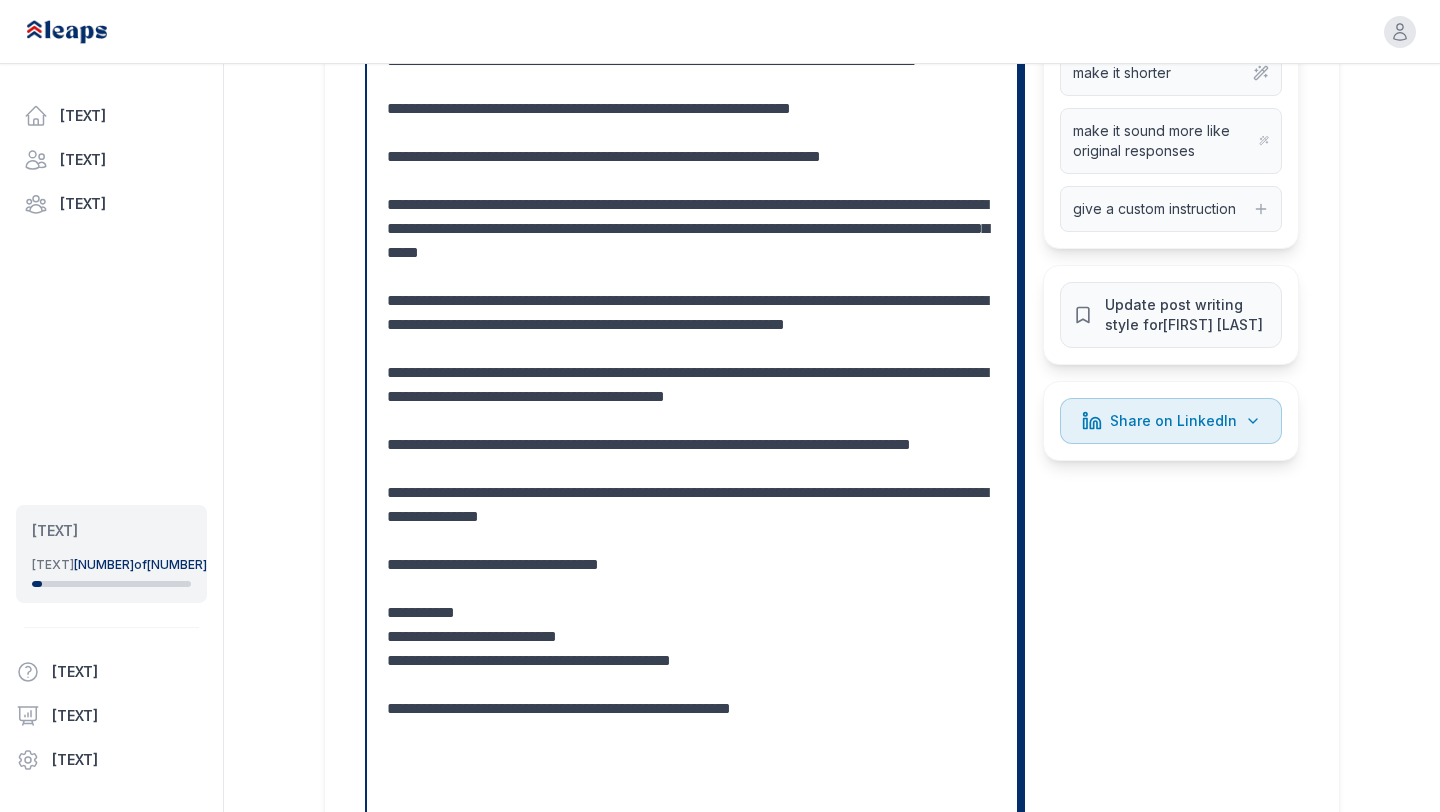 scroll, scrollTop: 827, scrollLeft: 0, axis: vertical 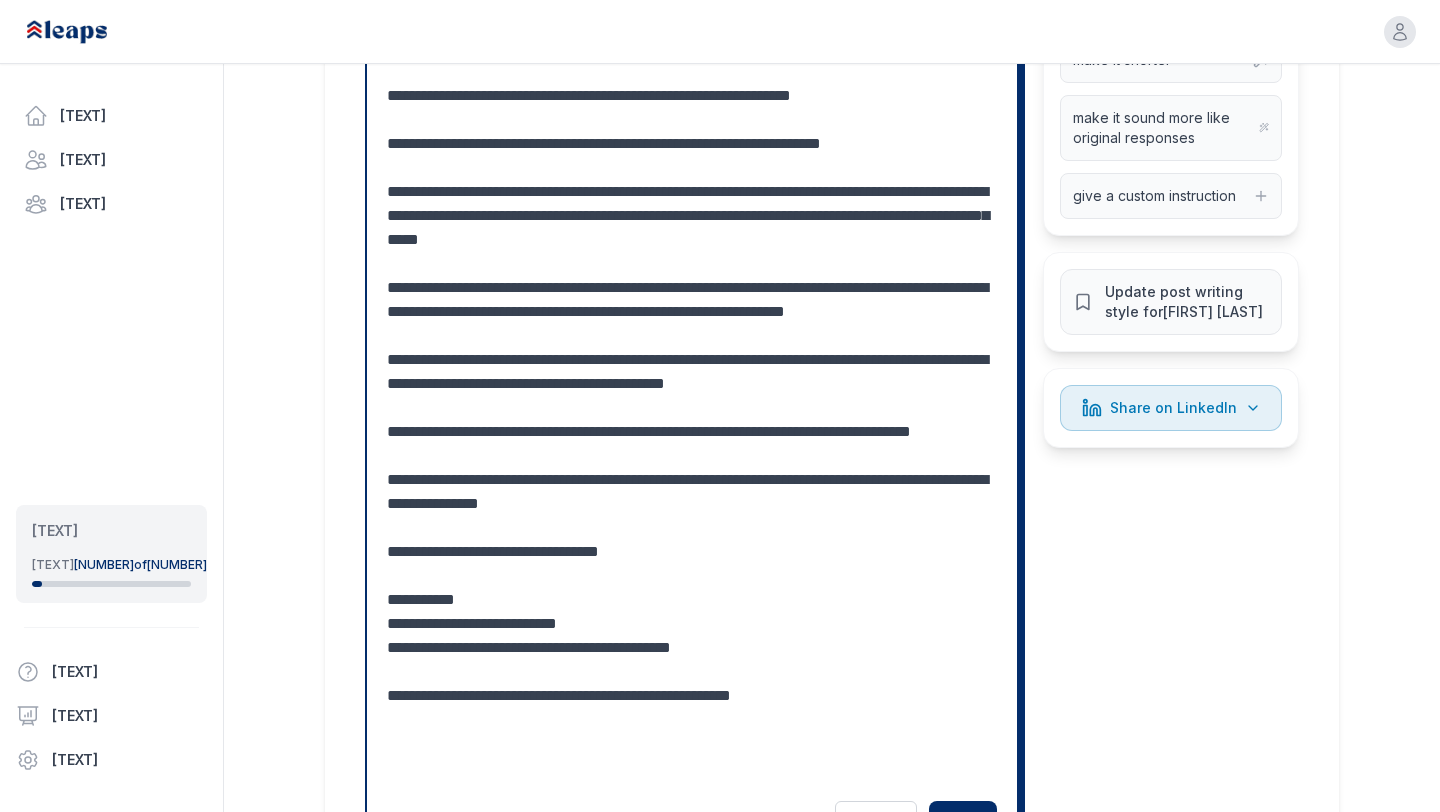 click at bounding box center (692, 348) 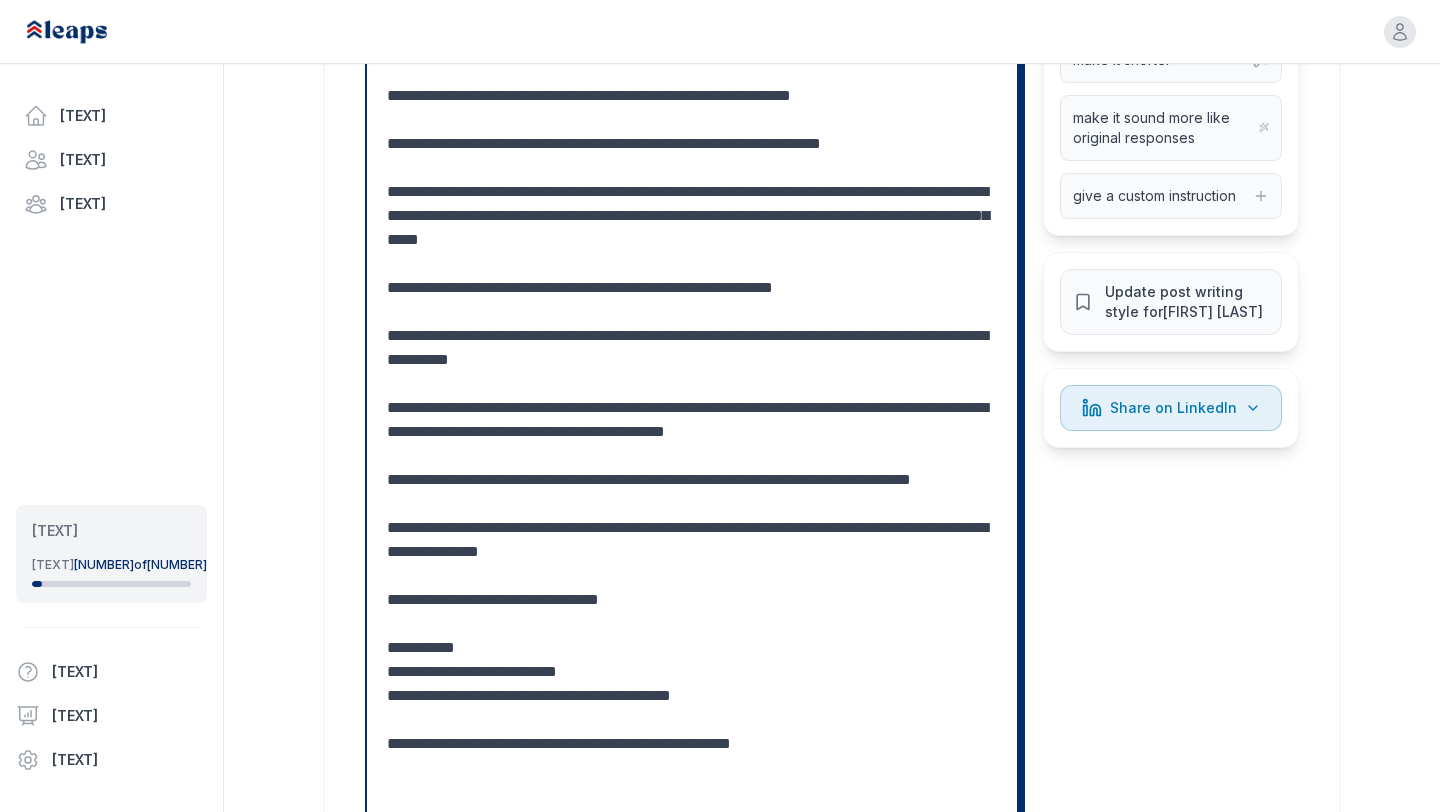 click at bounding box center (692, 360) 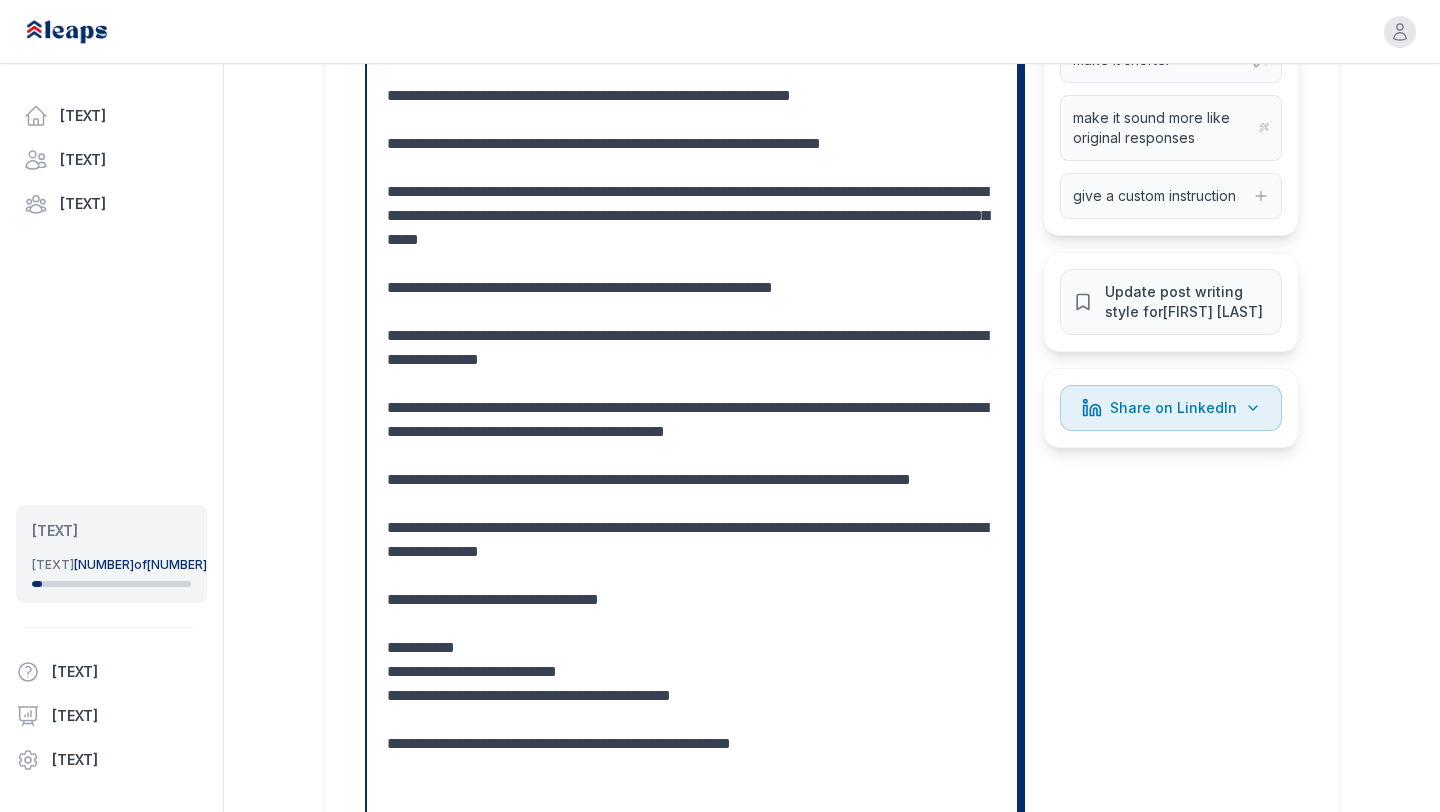 click at bounding box center (692, 360) 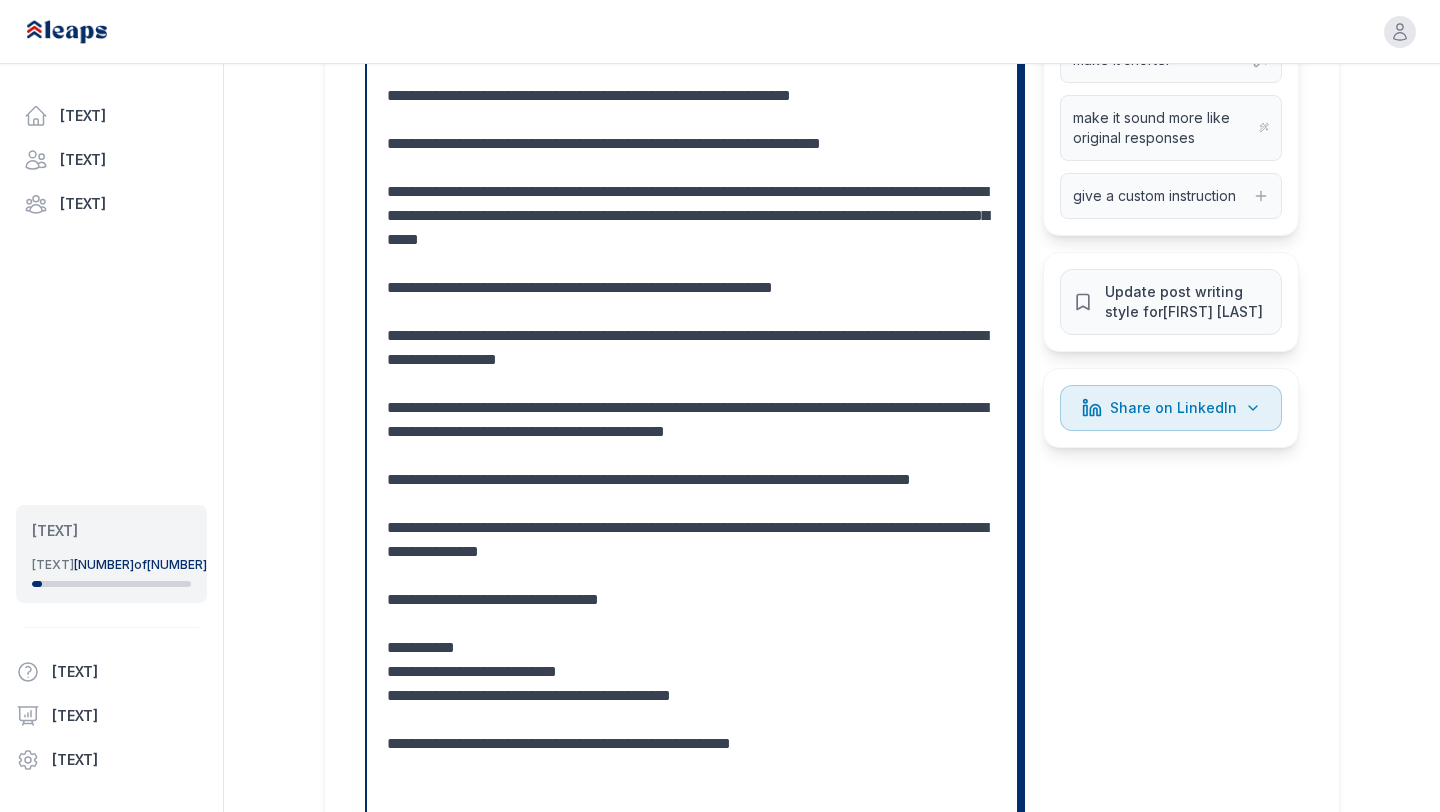 click at bounding box center [692, 360] 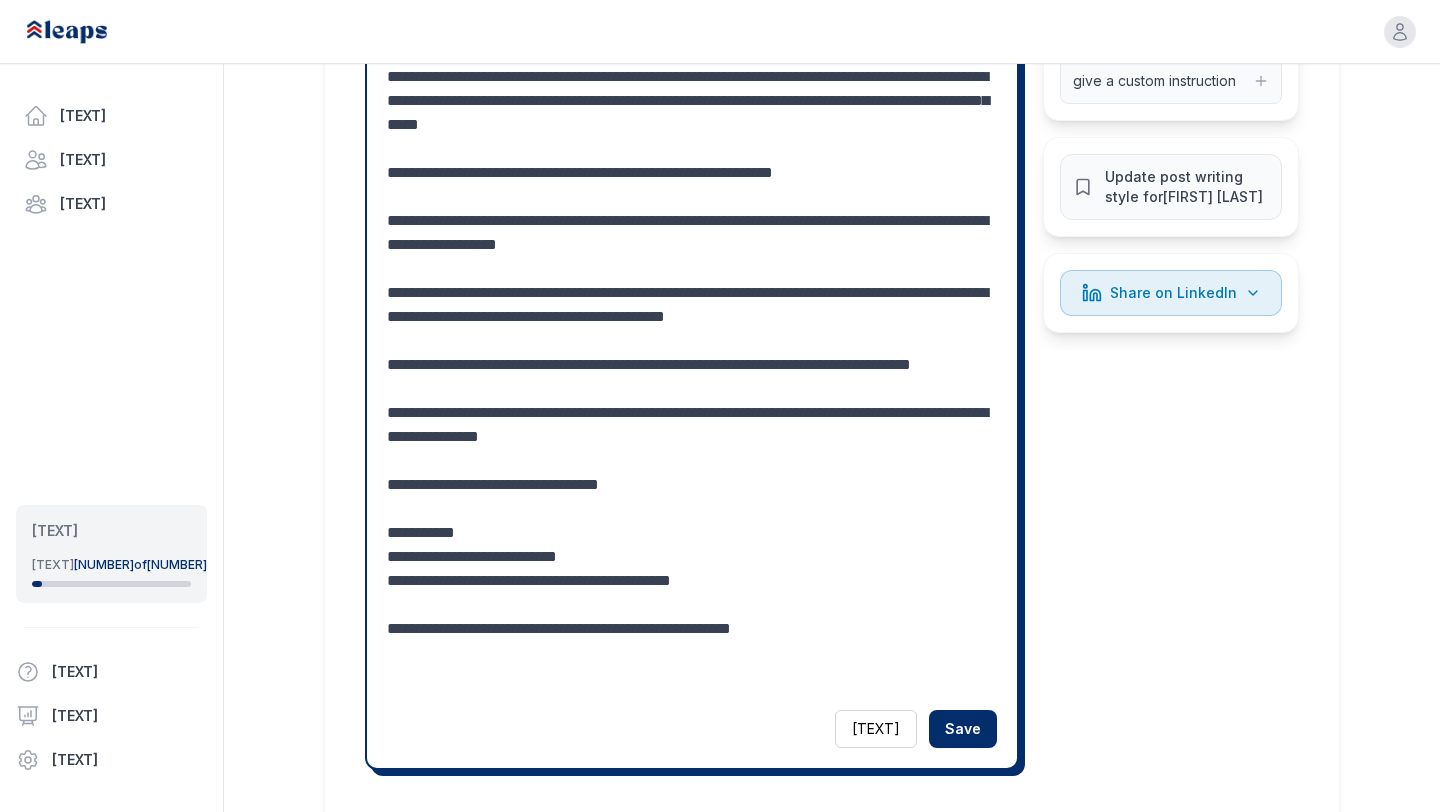 scroll, scrollTop: 948, scrollLeft: 0, axis: vertical 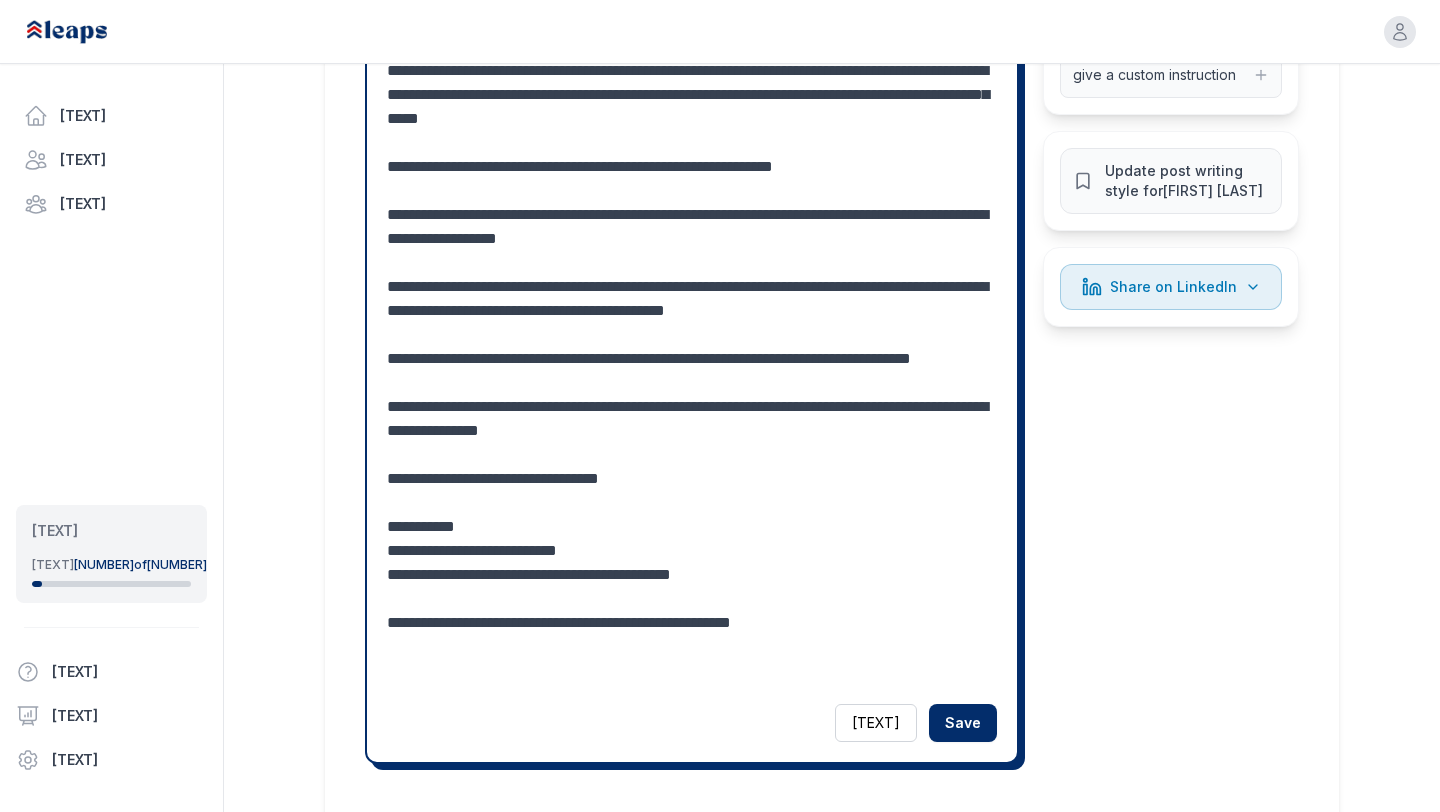 click at bounding box center (692, 239) 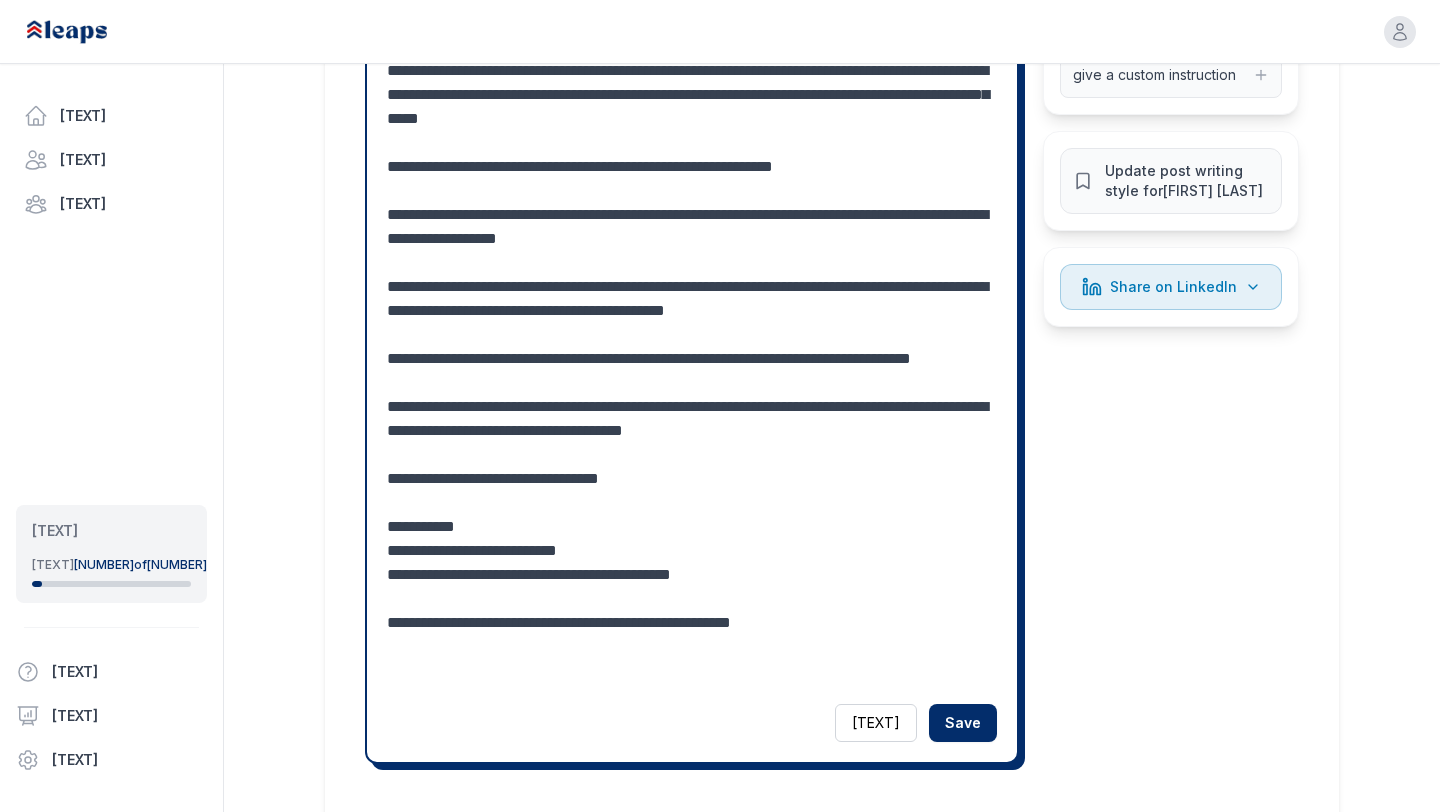 click at bounding box center (692, 239) 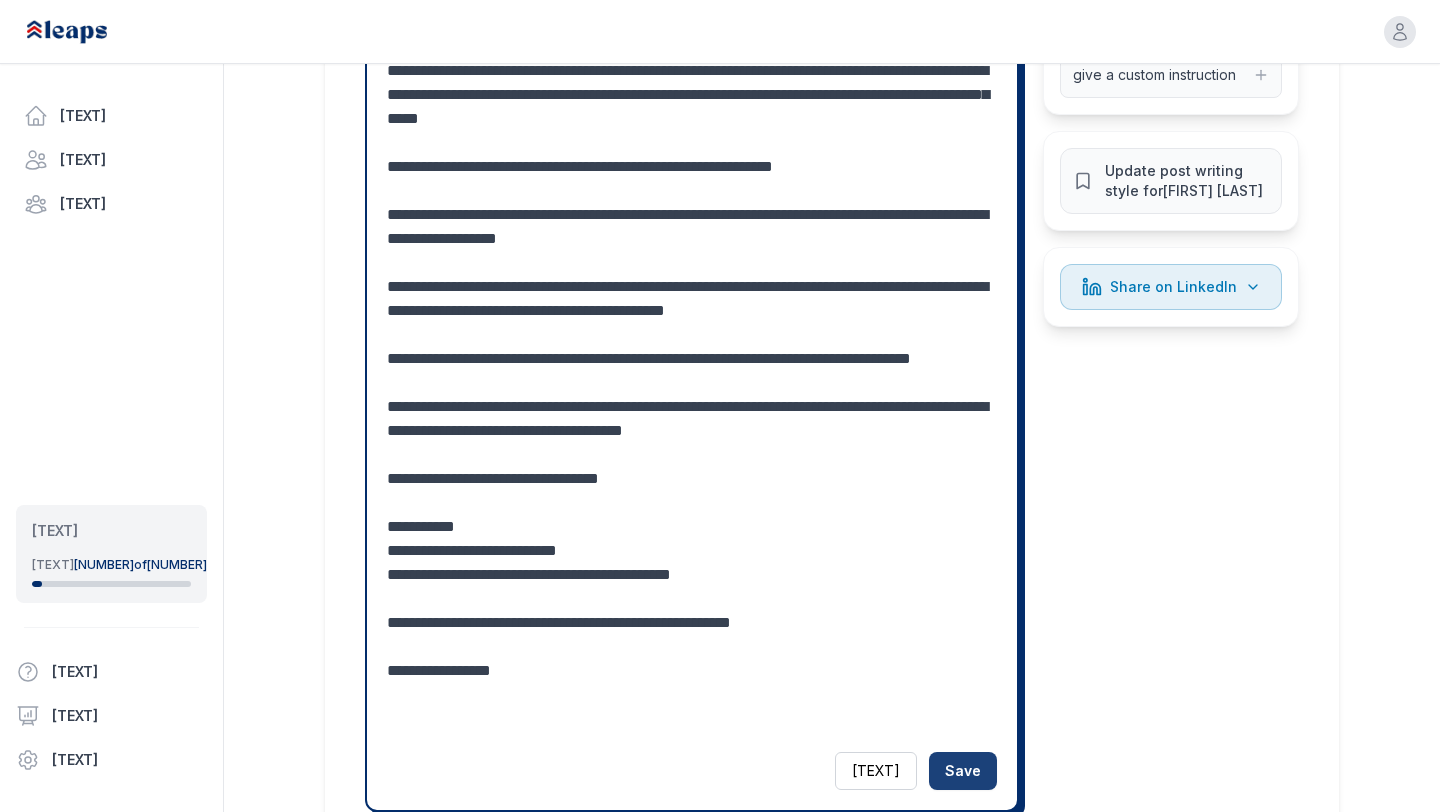 type on "**********" 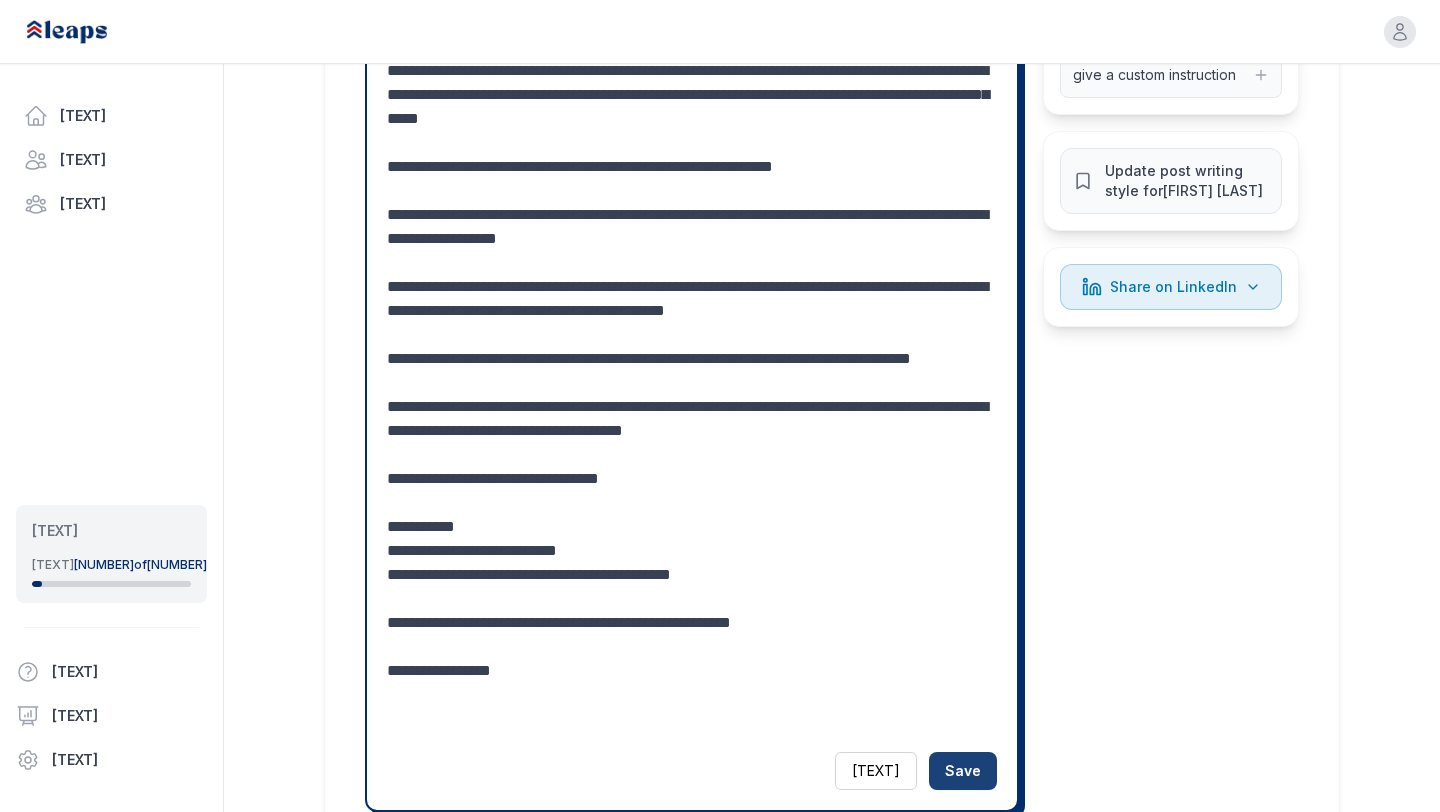 click on "Save" at bounding box center [963, 771] 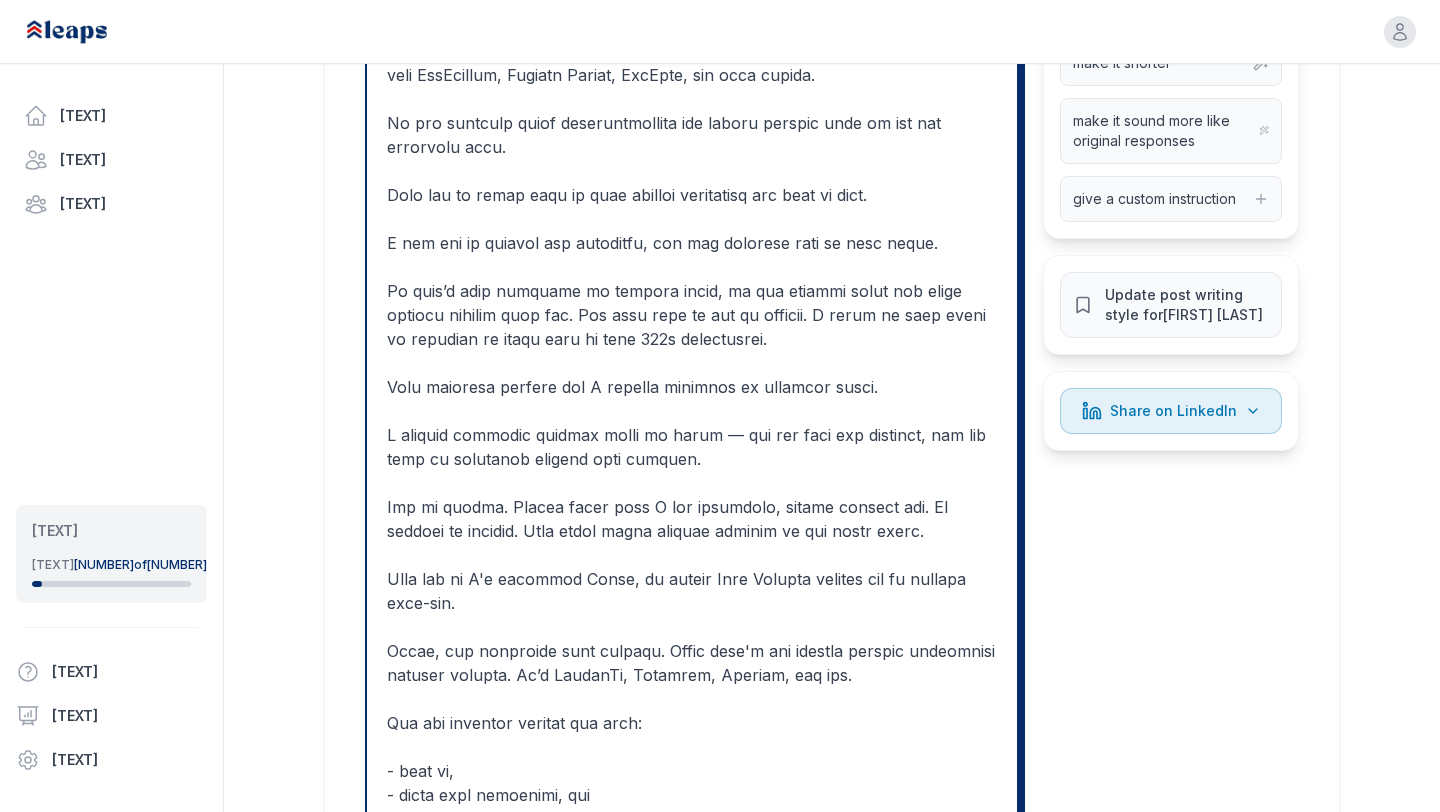 scroll, scrollTop: 825, scrollLeft: 0, axis: vertical 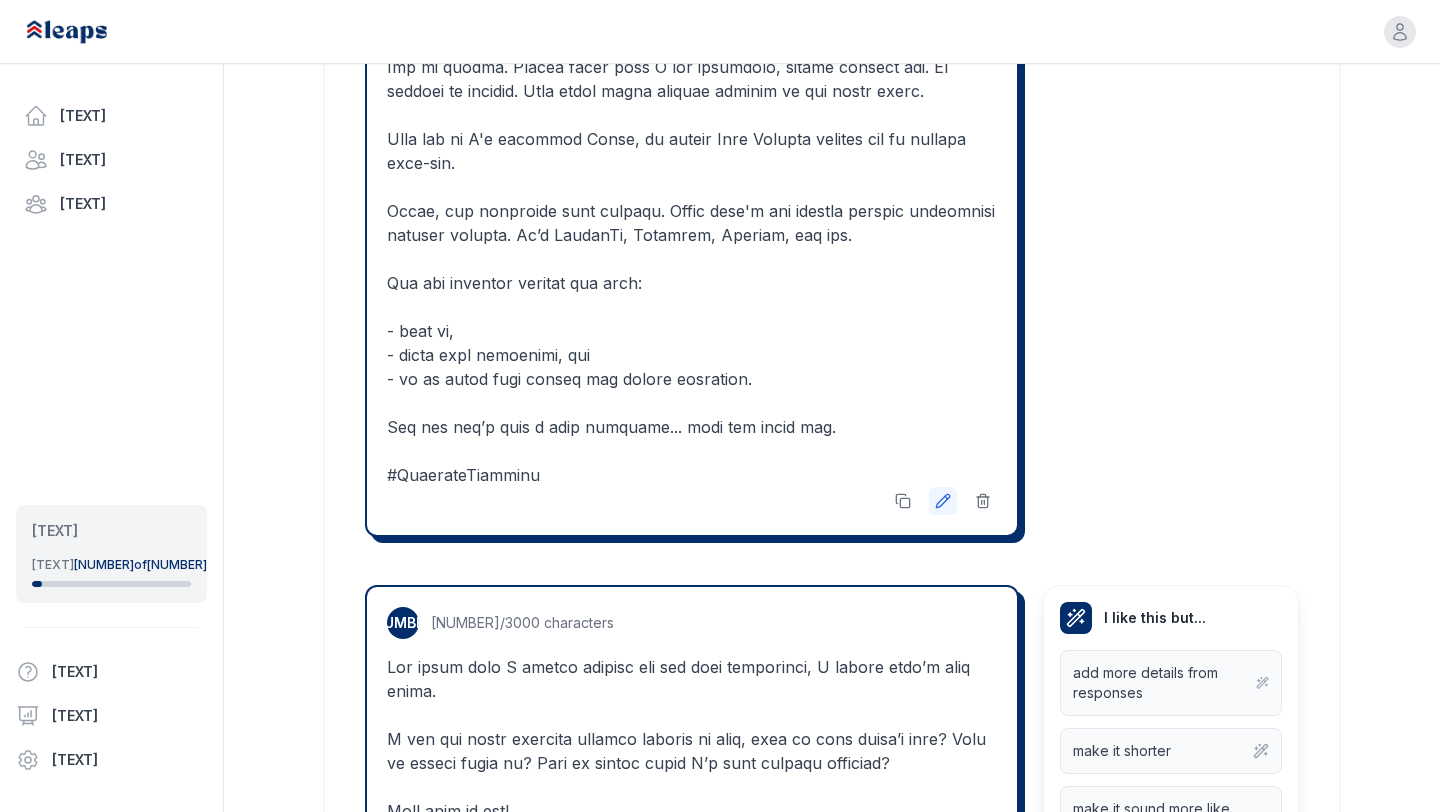 click 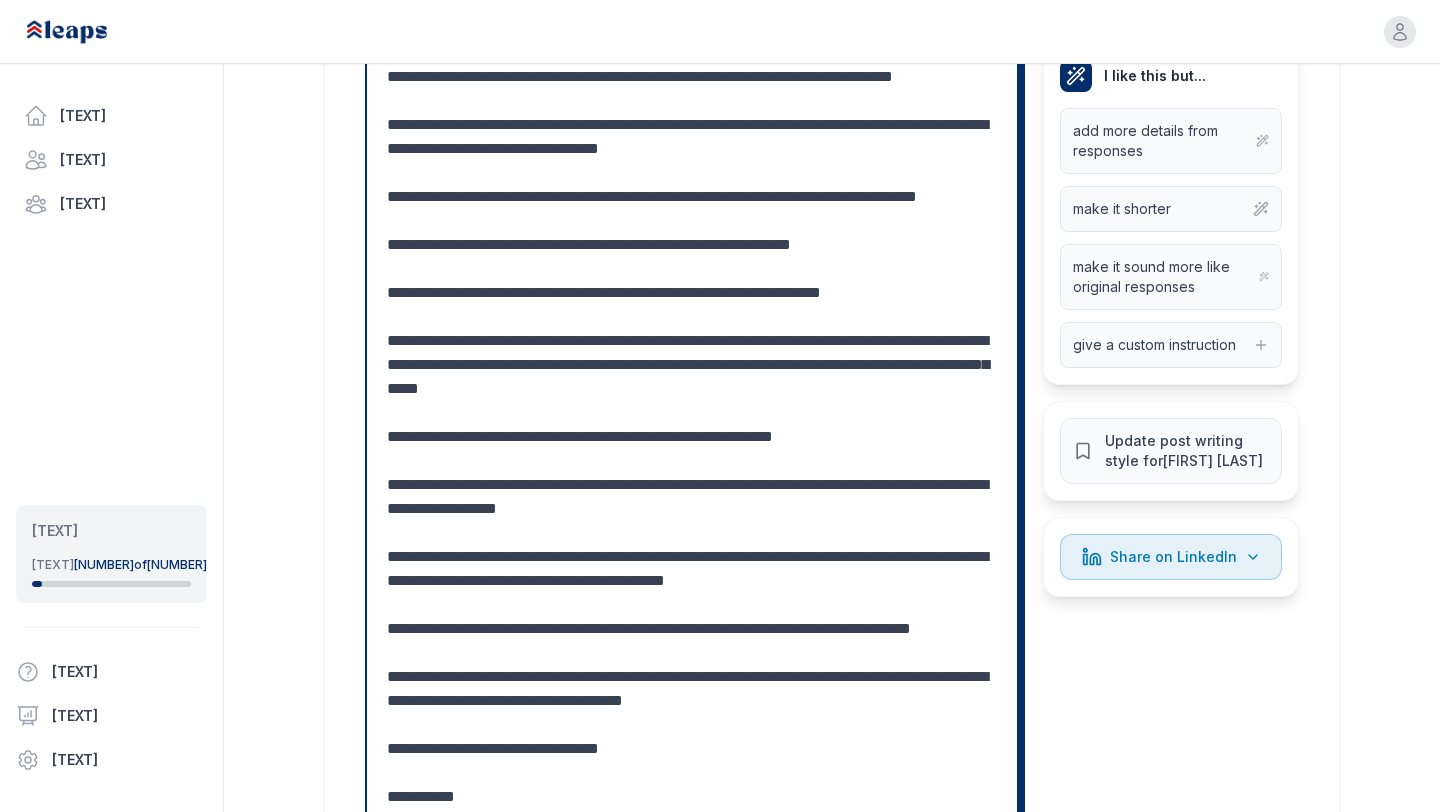 scroll, scrollTop: 705, scrollLeft: 0, axis: vertical 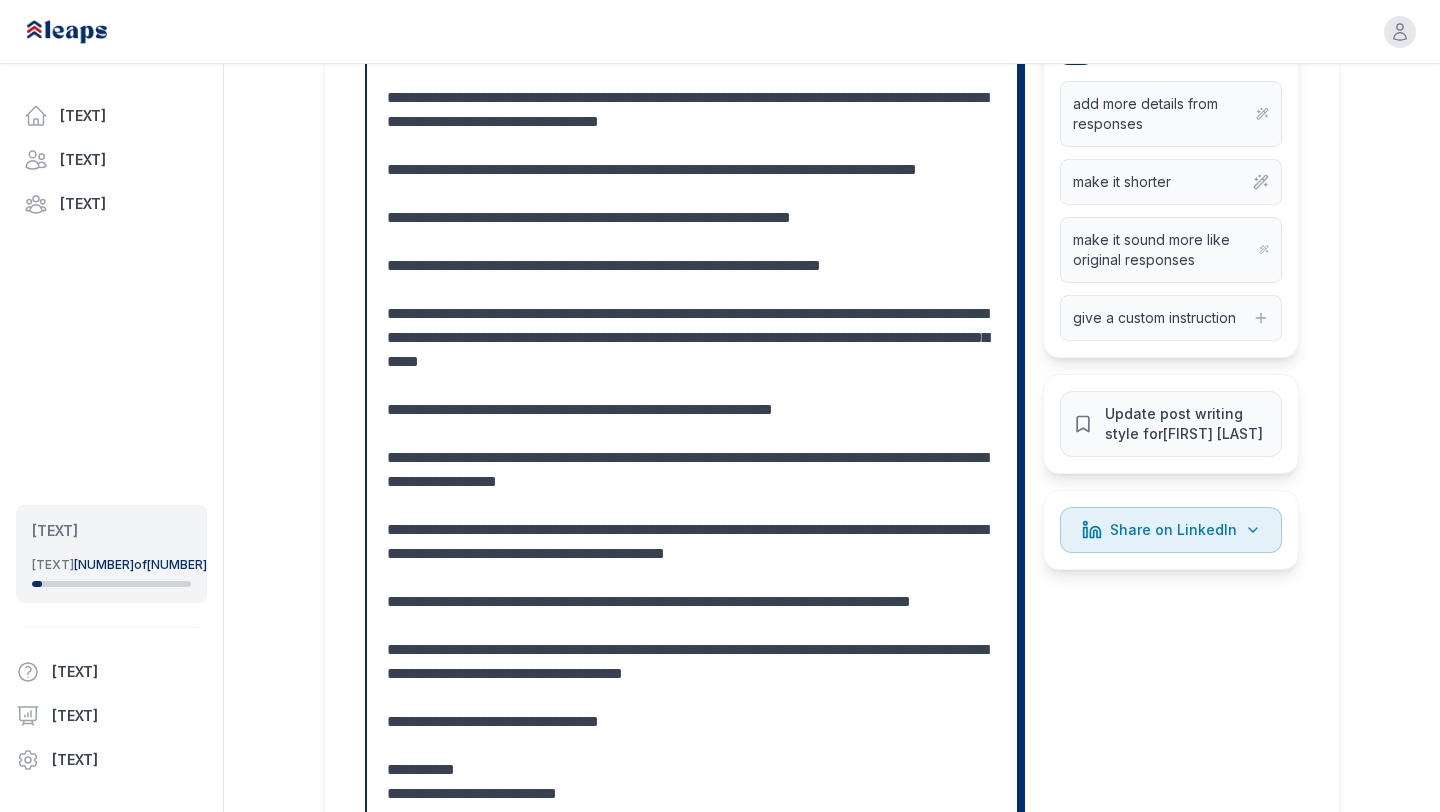 drag, startPoint x: 848, startPoint y: 356, endPoint x: 790, endPoint y: 364, distance: 58.549126 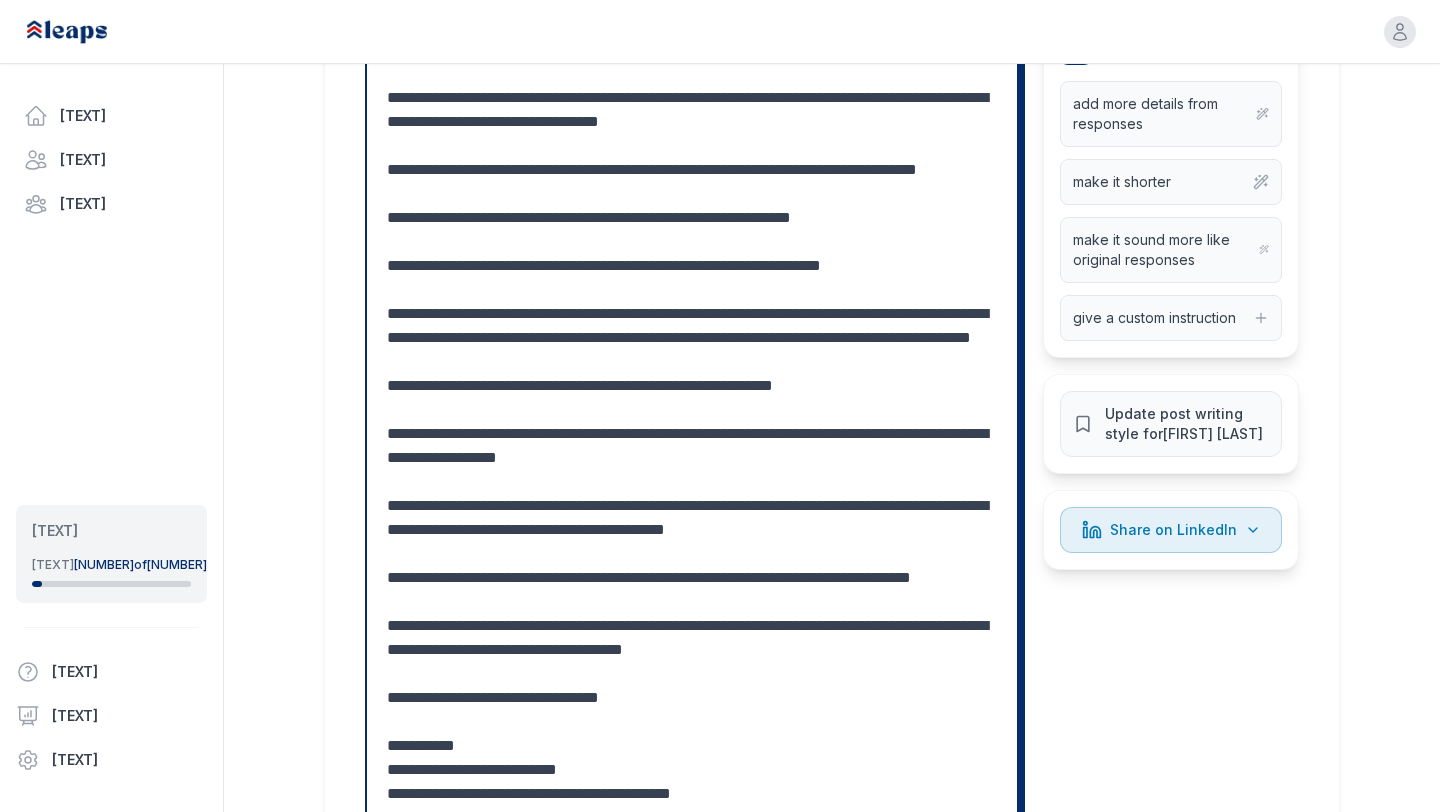 click at bounding box center (692, 506) 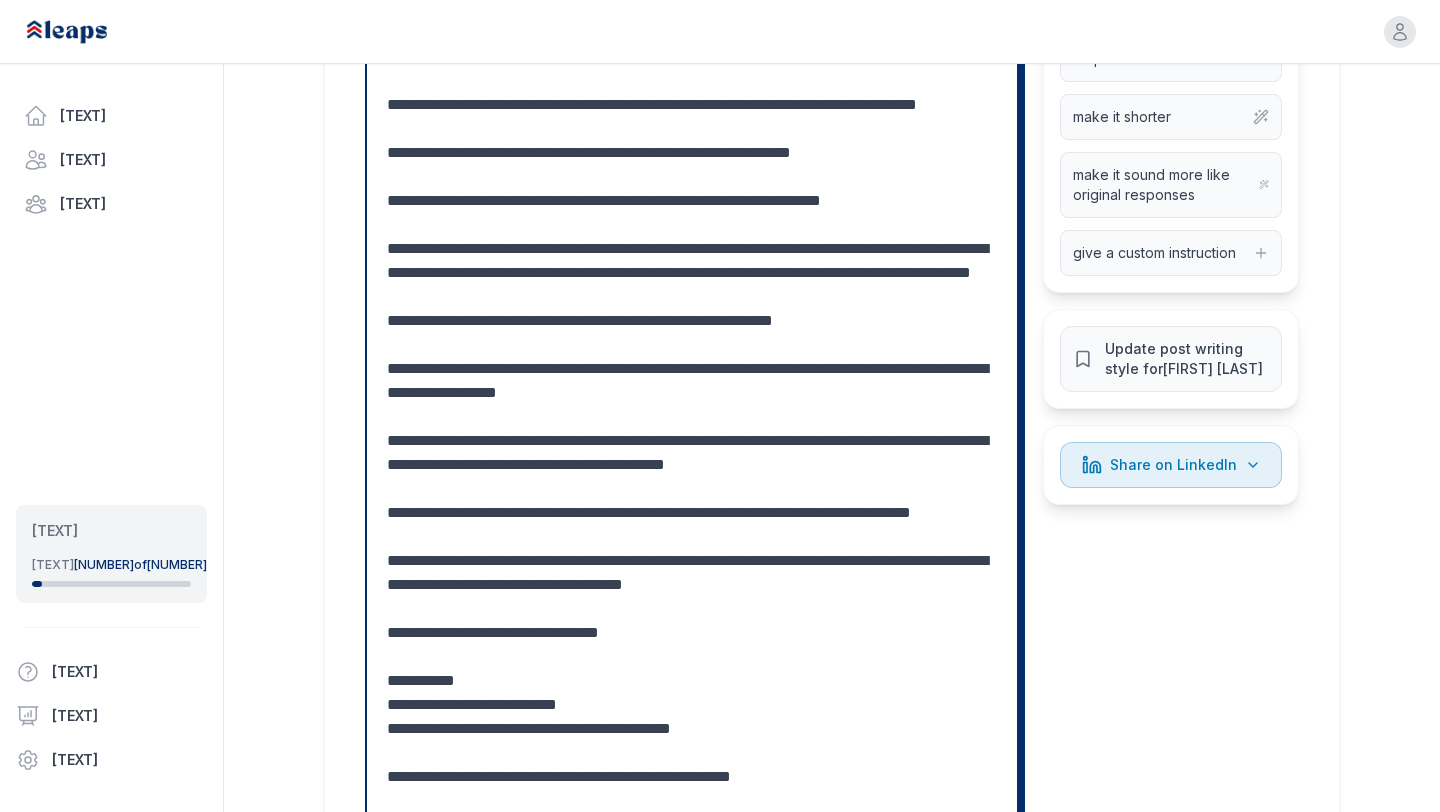scroll, scrollTop: 772, scrollLeft: 0, axis: vertical 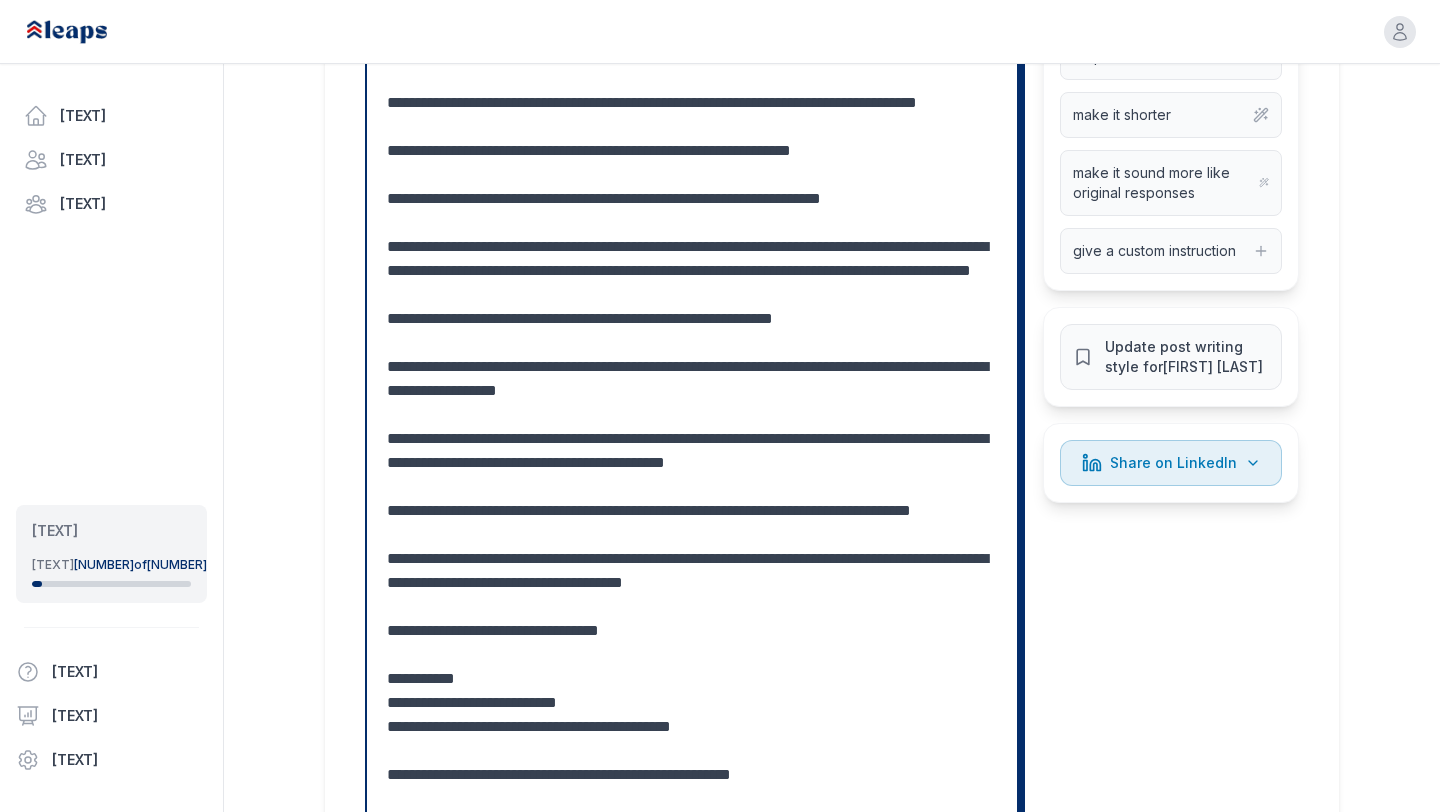 click at bounding box center [692, 439] 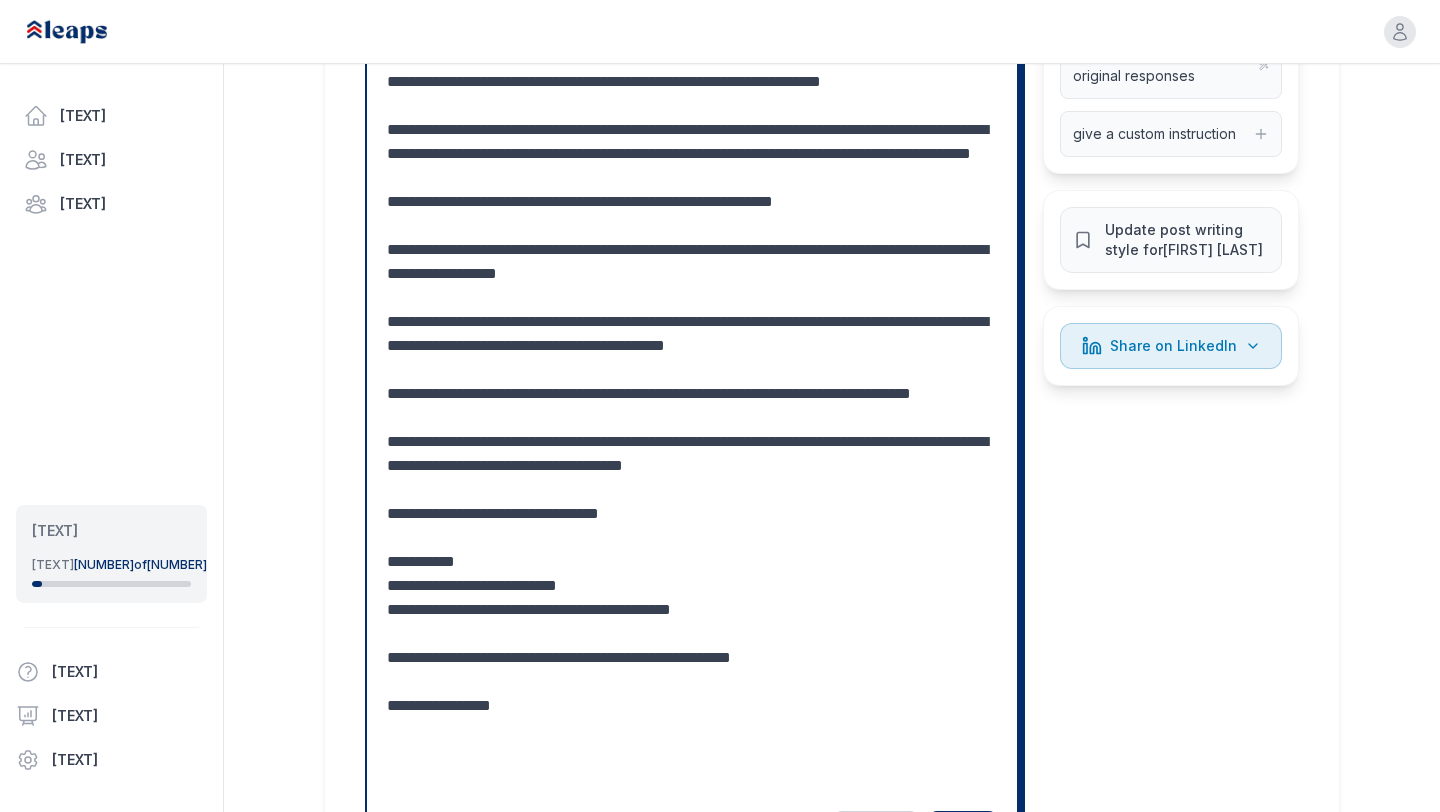 scroll, scrollTop: 905, scrollLeft: 0, axis: vertical 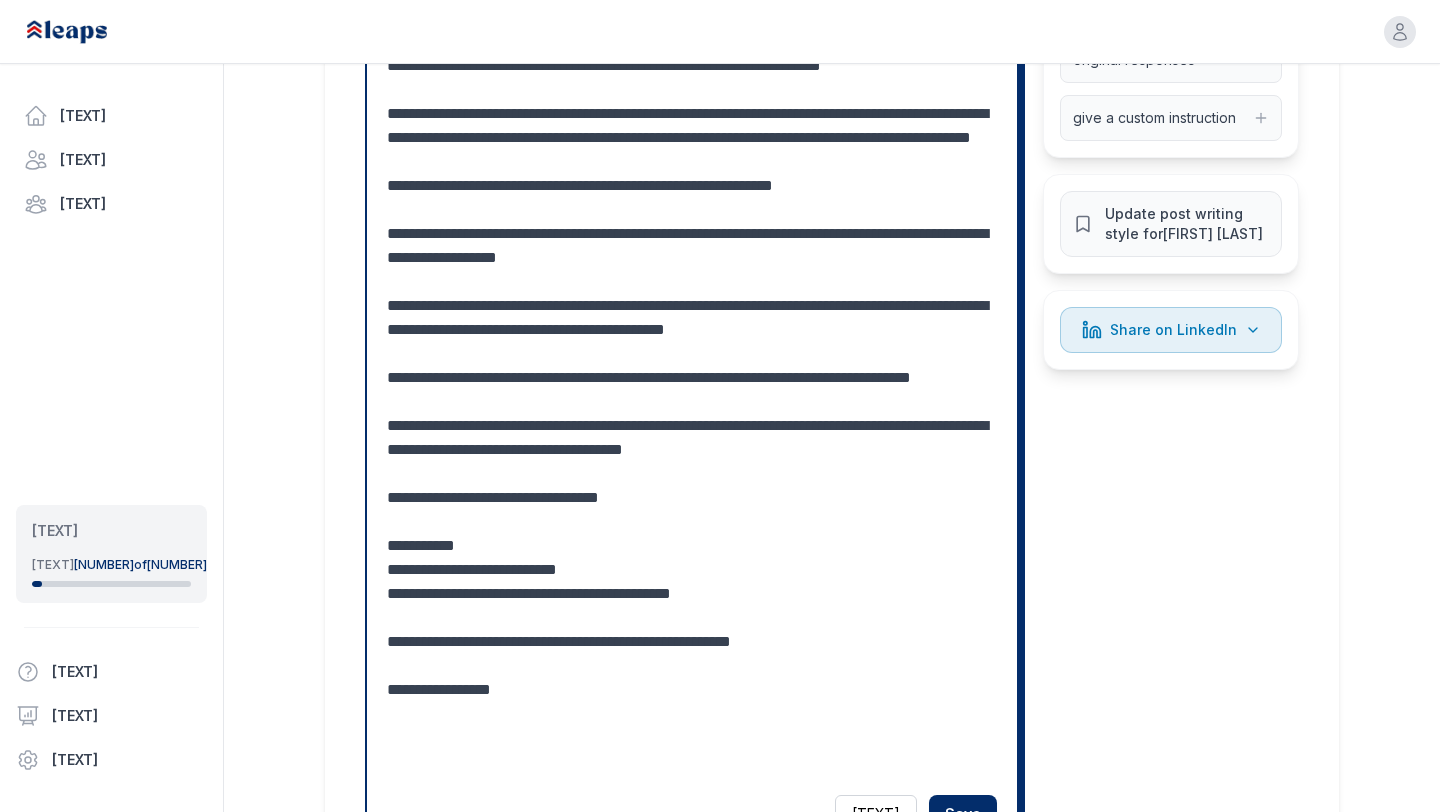 click at bounding box center [692, 306] 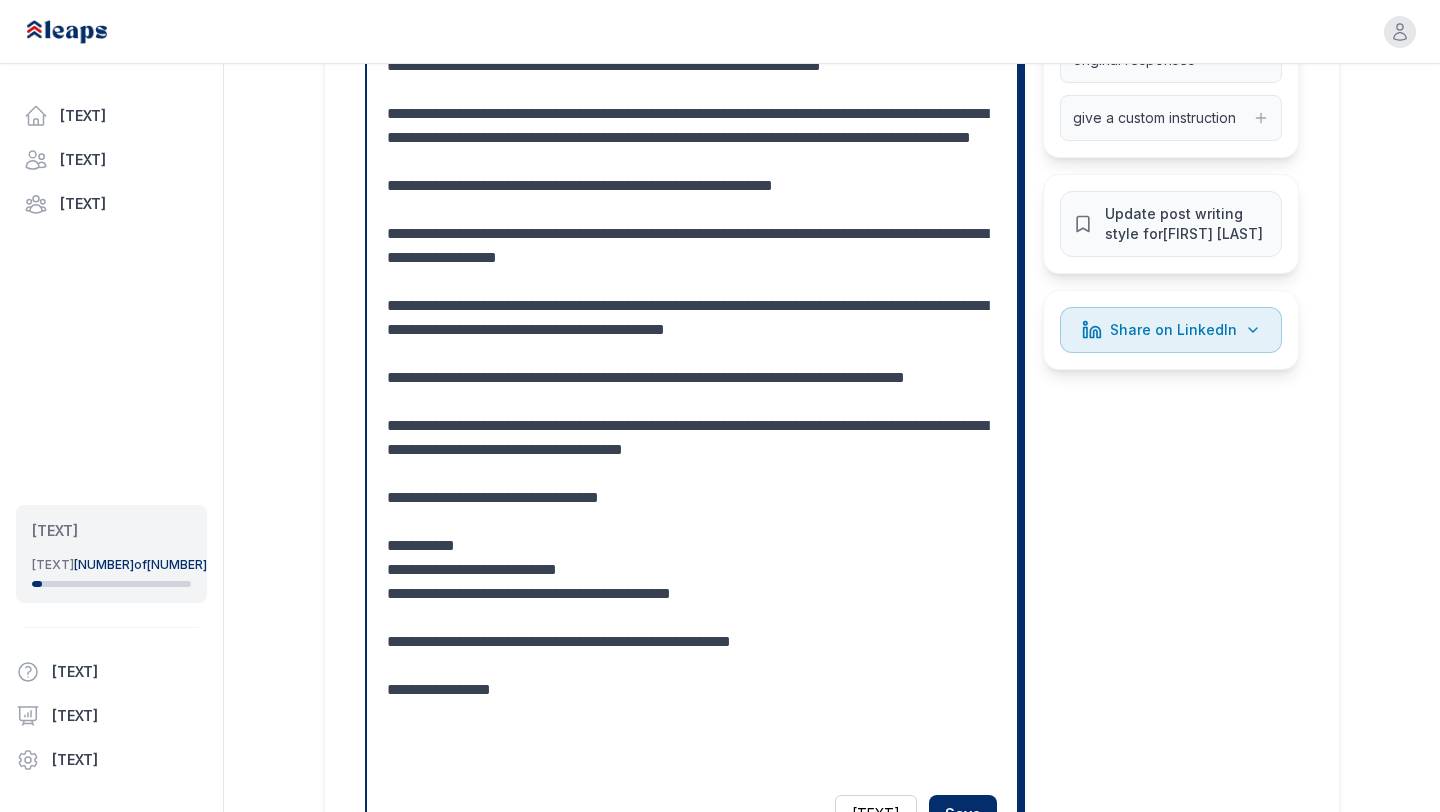 click at bounding box center (692, 306) 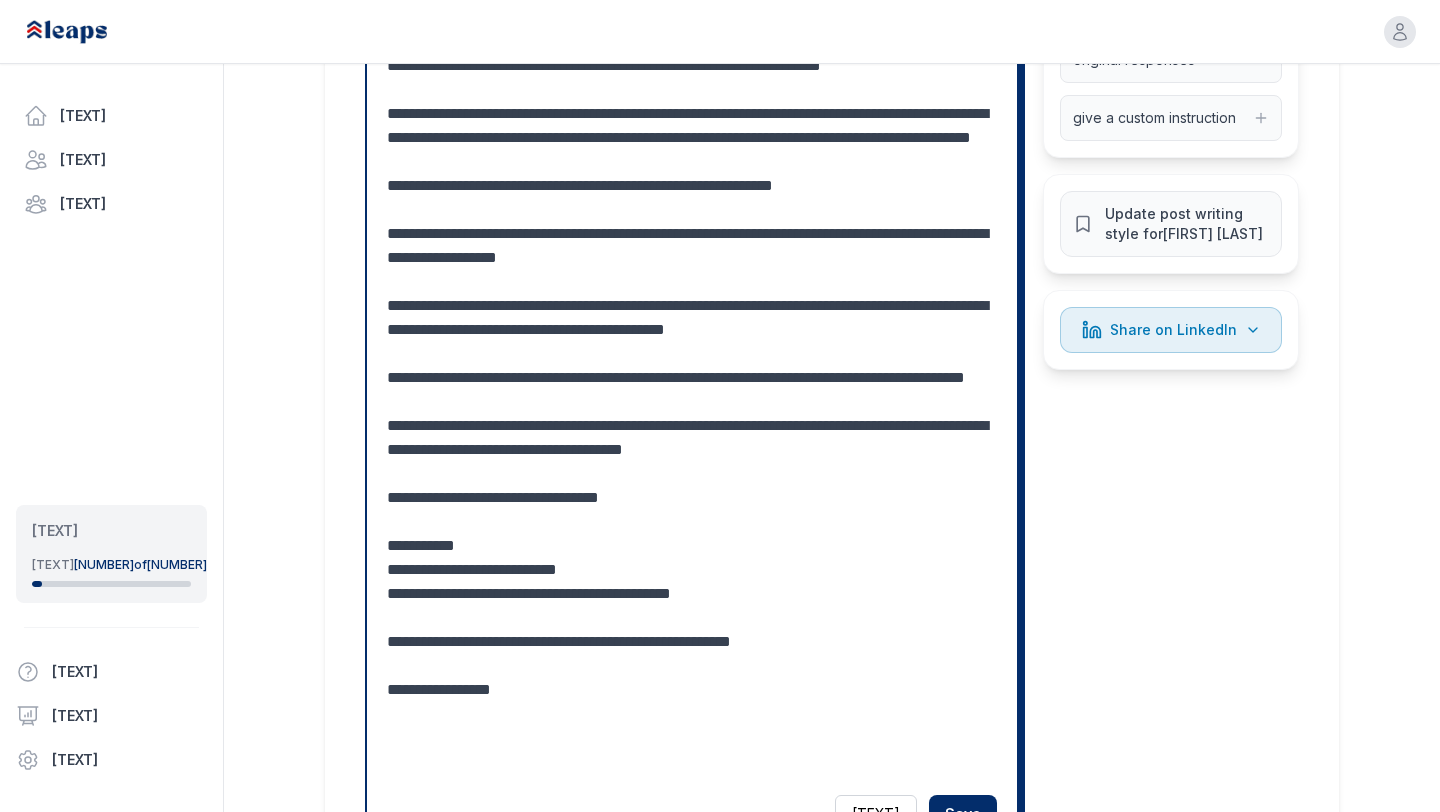 click at bounding box center [692, 306] 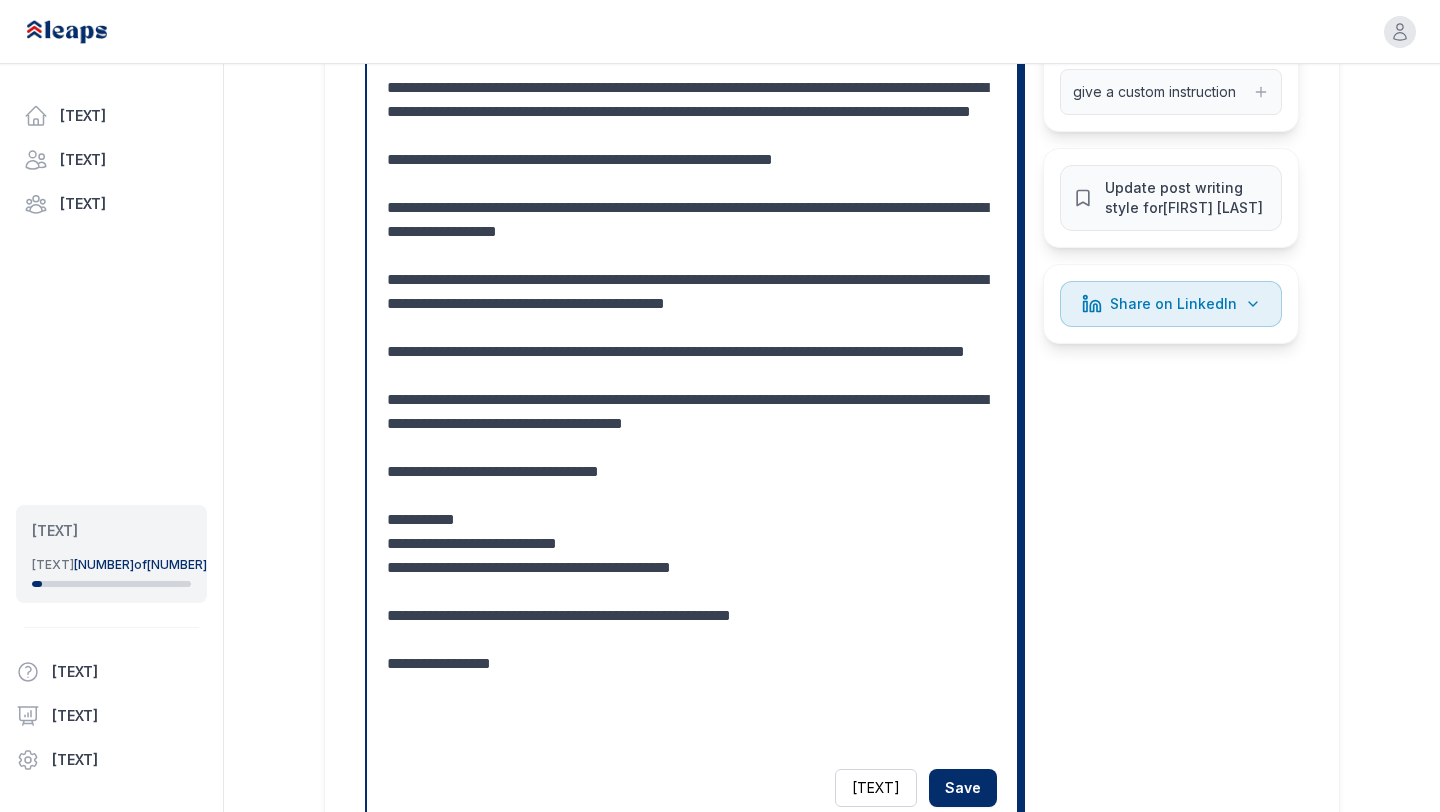 scroll, scrollTop: 936, scrollLeft: 0, axis: vertical 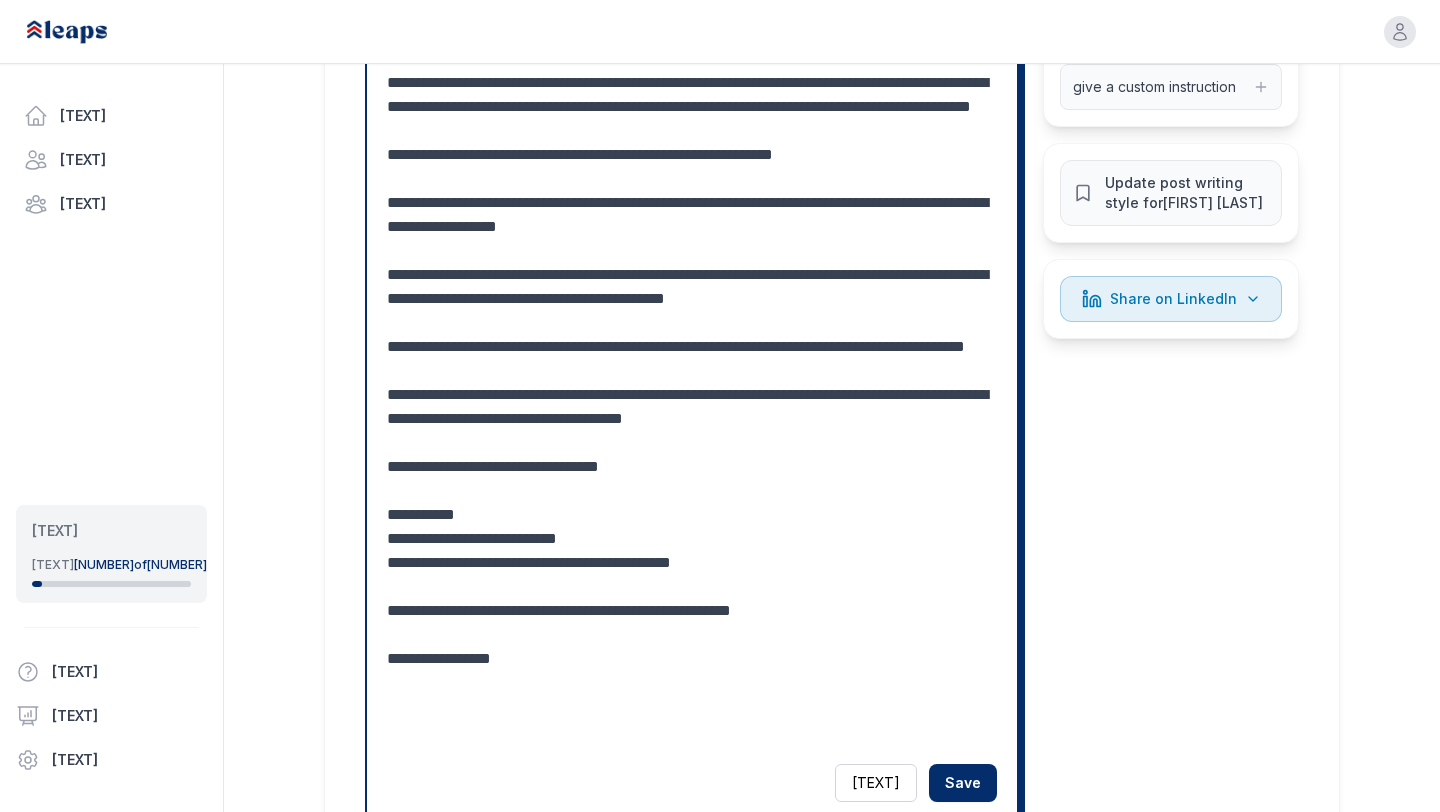 click at bounding box center (692, 275) 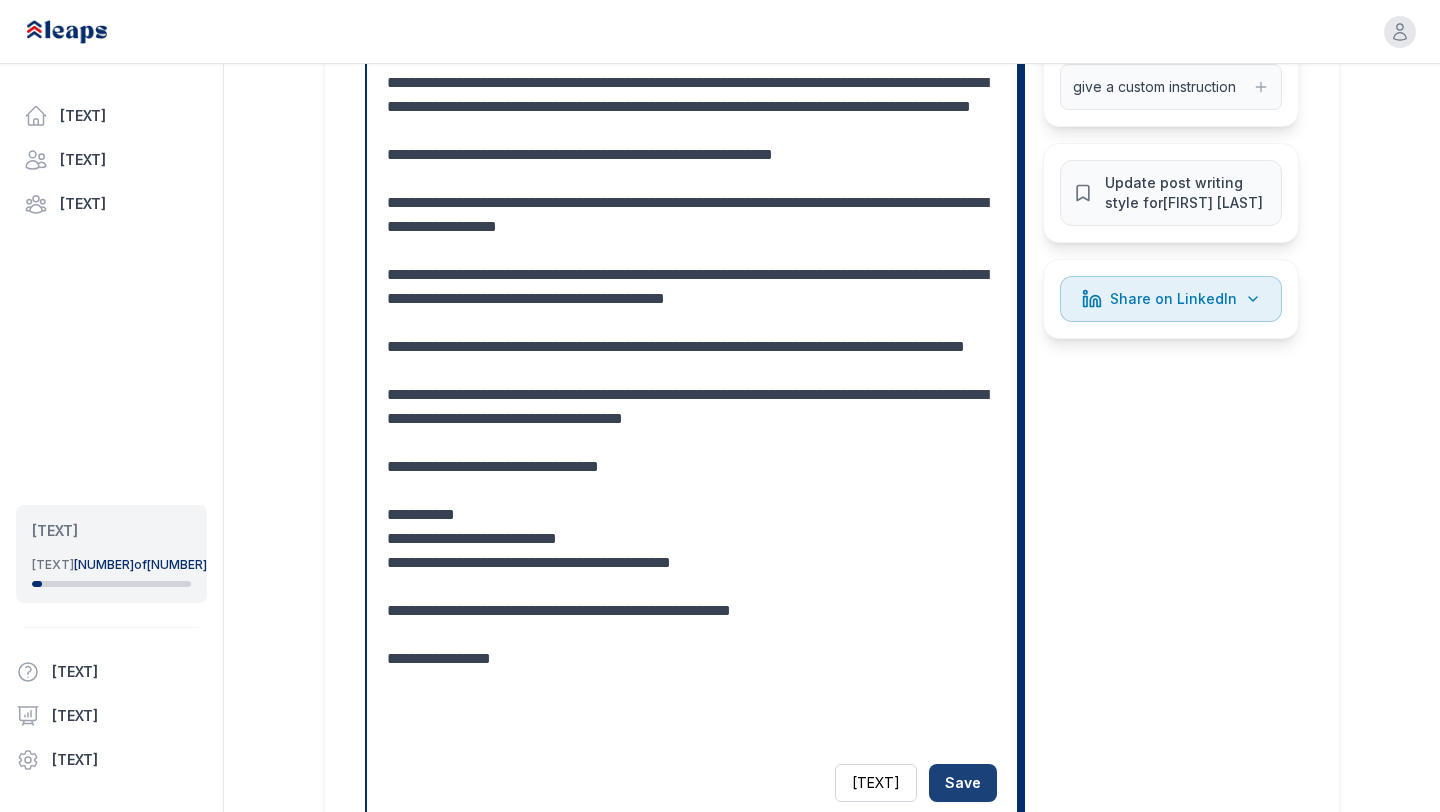 type on "**********" 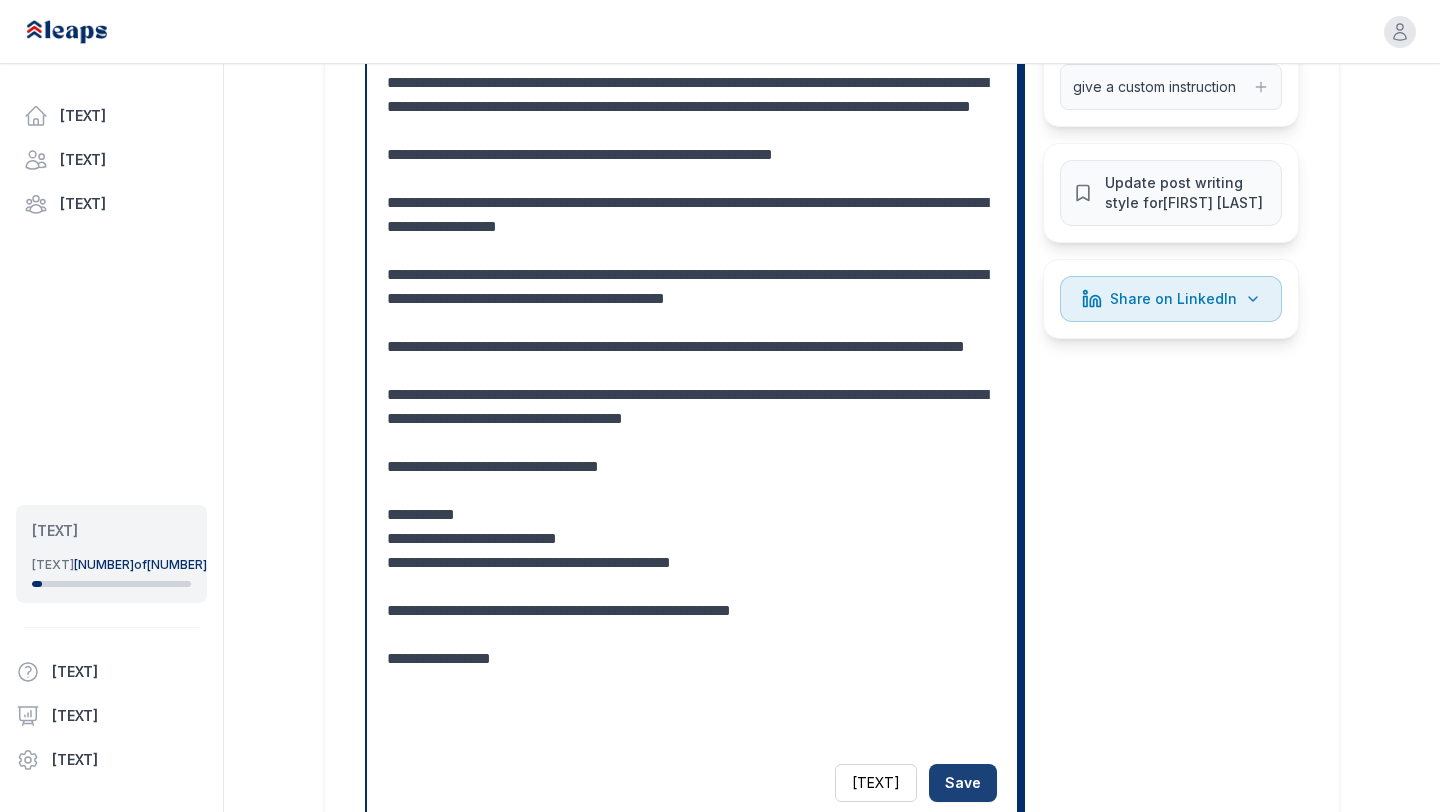 click on "Save" at bounding box center [963, 783] 